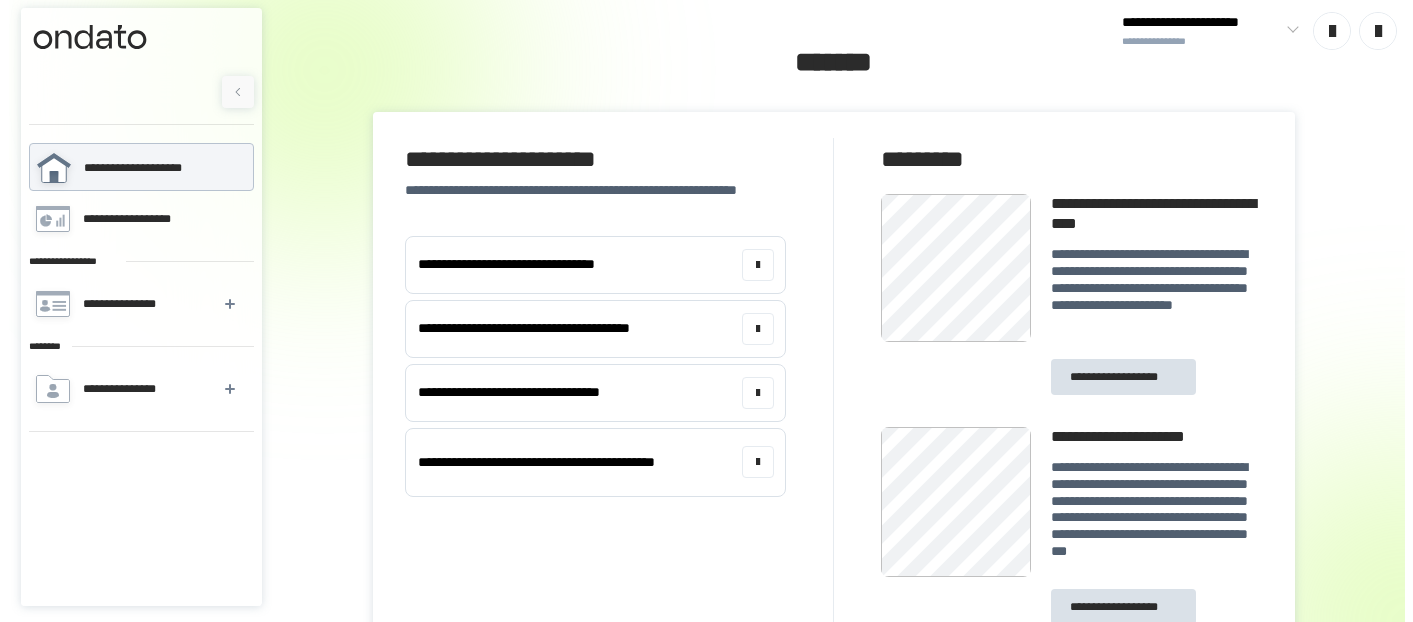 scroll, scrollTop: 0, scrollLeft: 0, axis: both 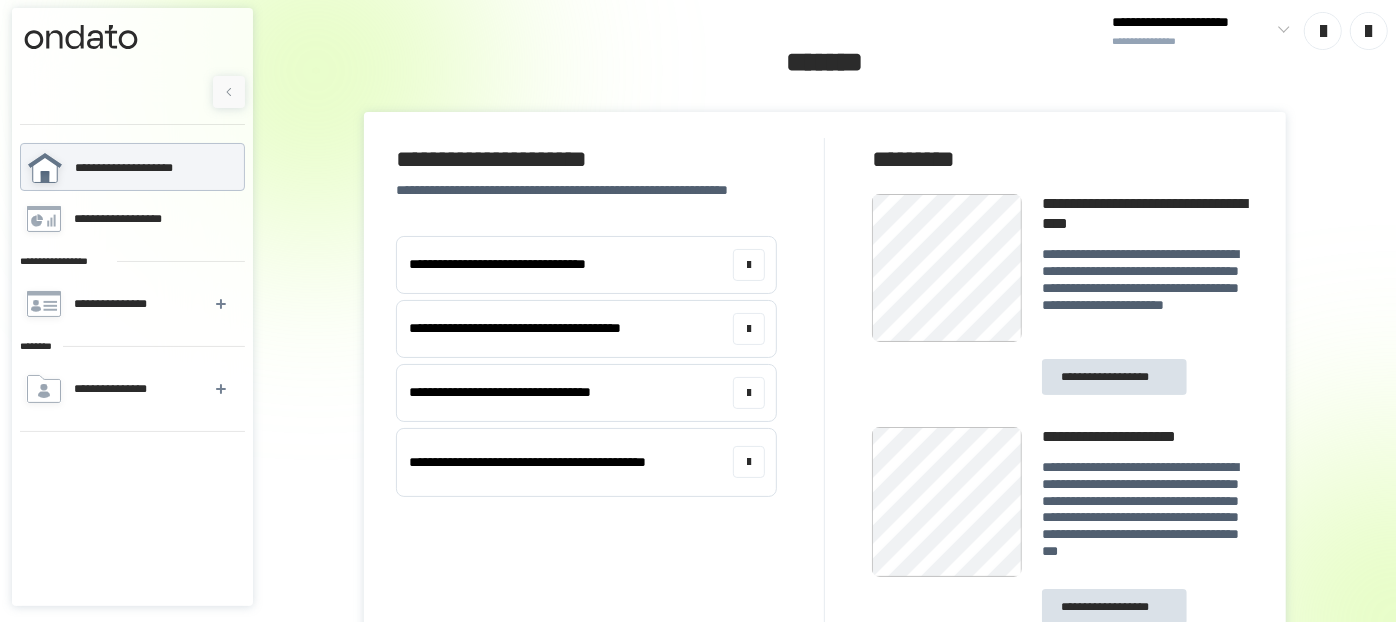click on "**********" at bounding box center [824, 380] 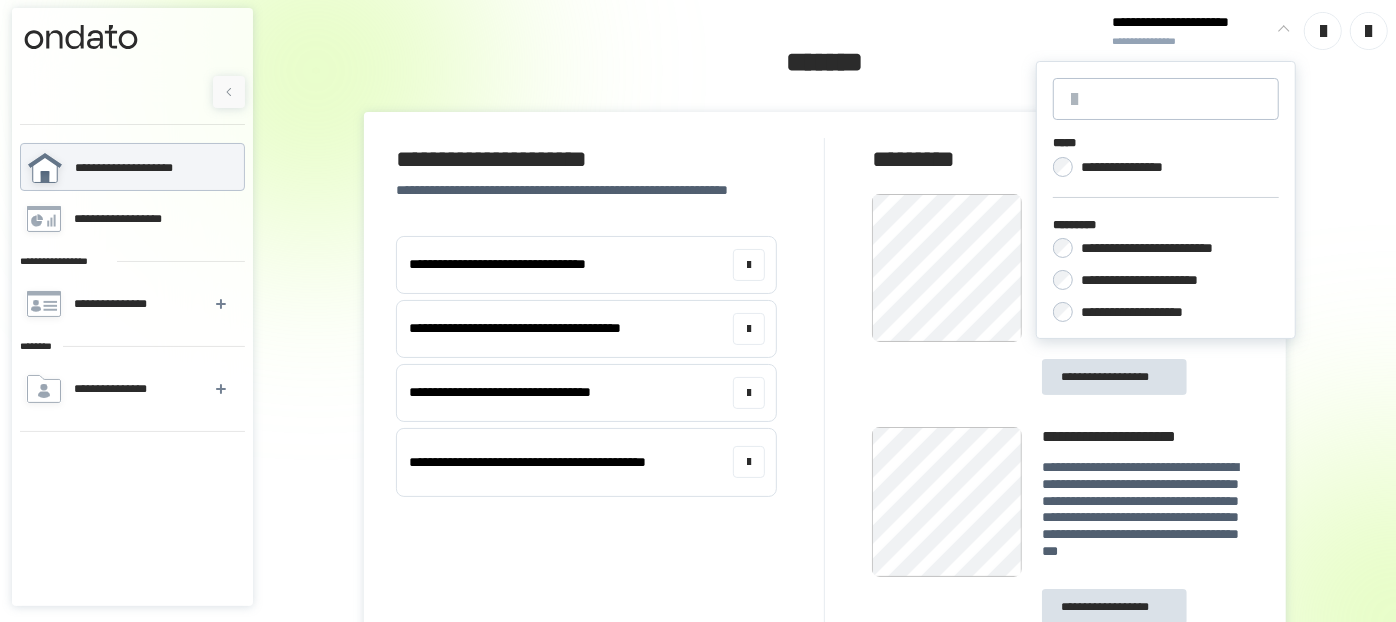 click on "**********" at bounding box center [1144, 312] 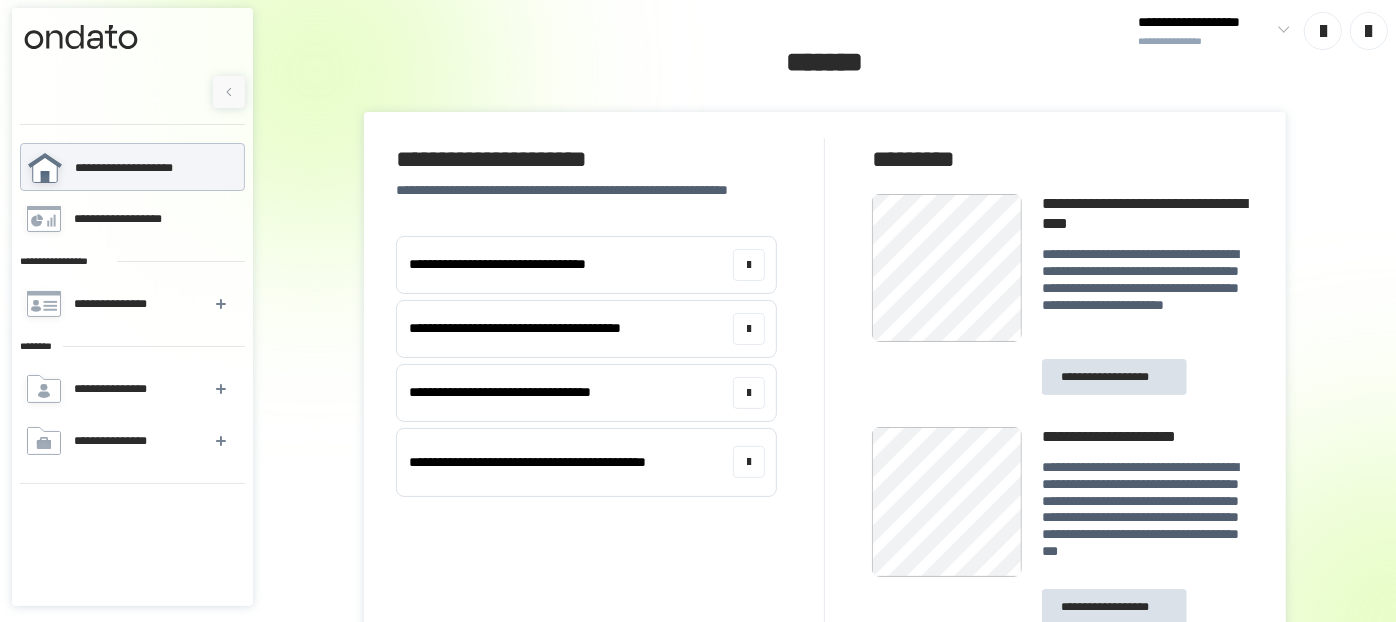 click on "**********" at bounding box center (132, 168) 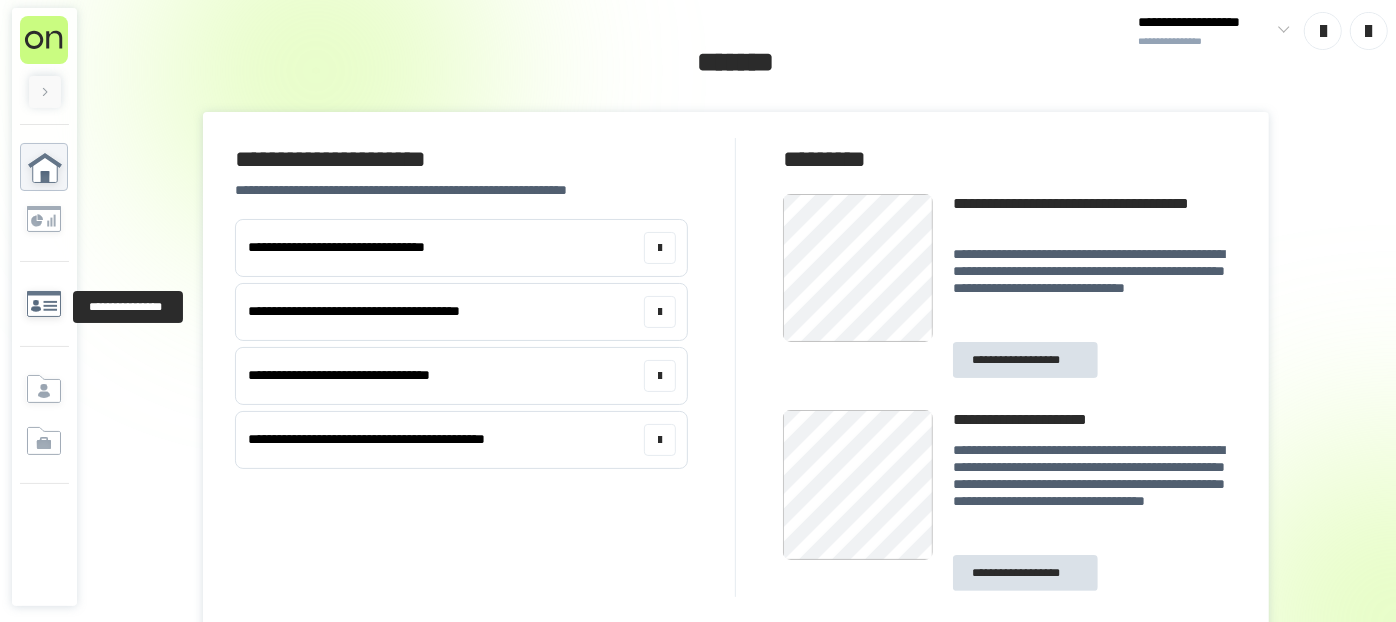click 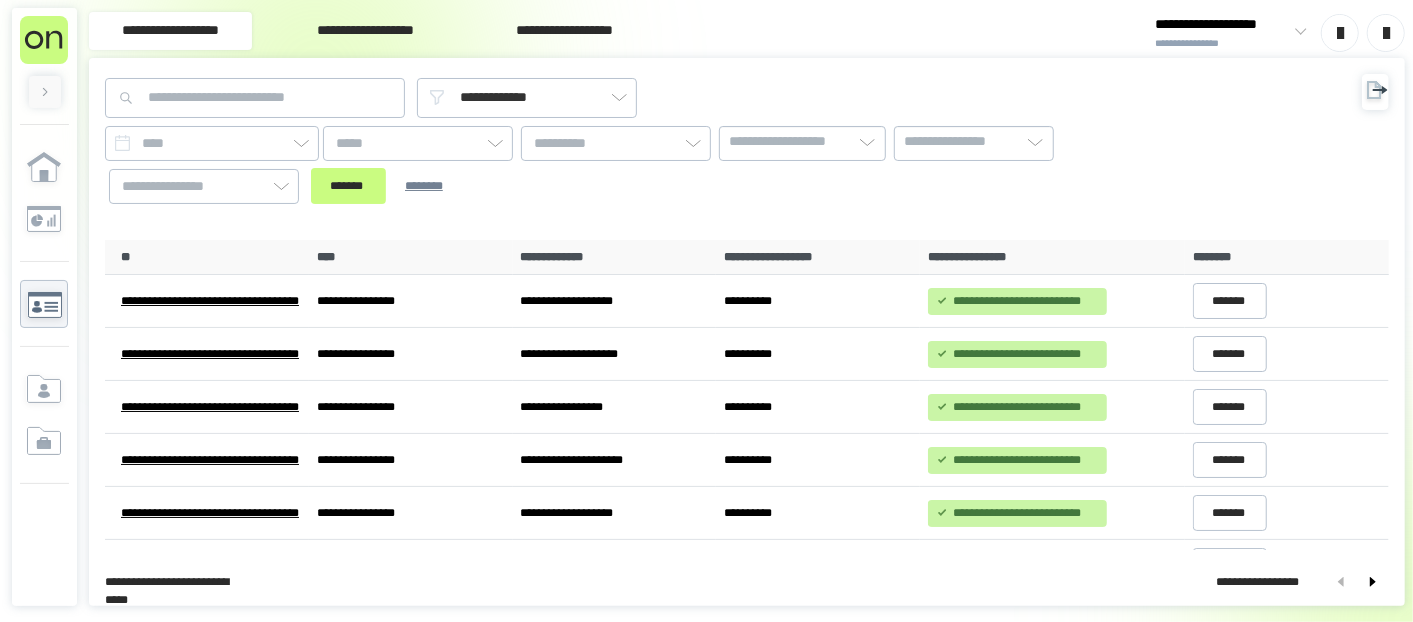 click on "**********" at bounding box center (365, 31) 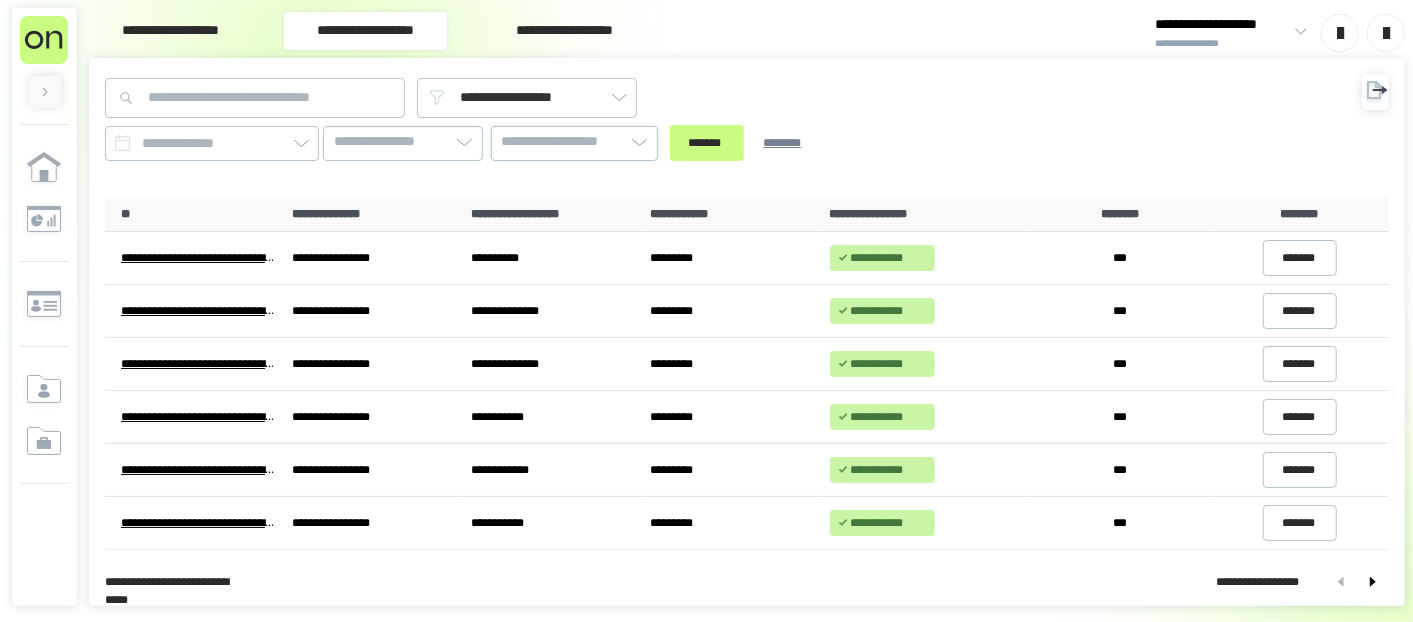 click on "**********" at bounding box center [567, 142] 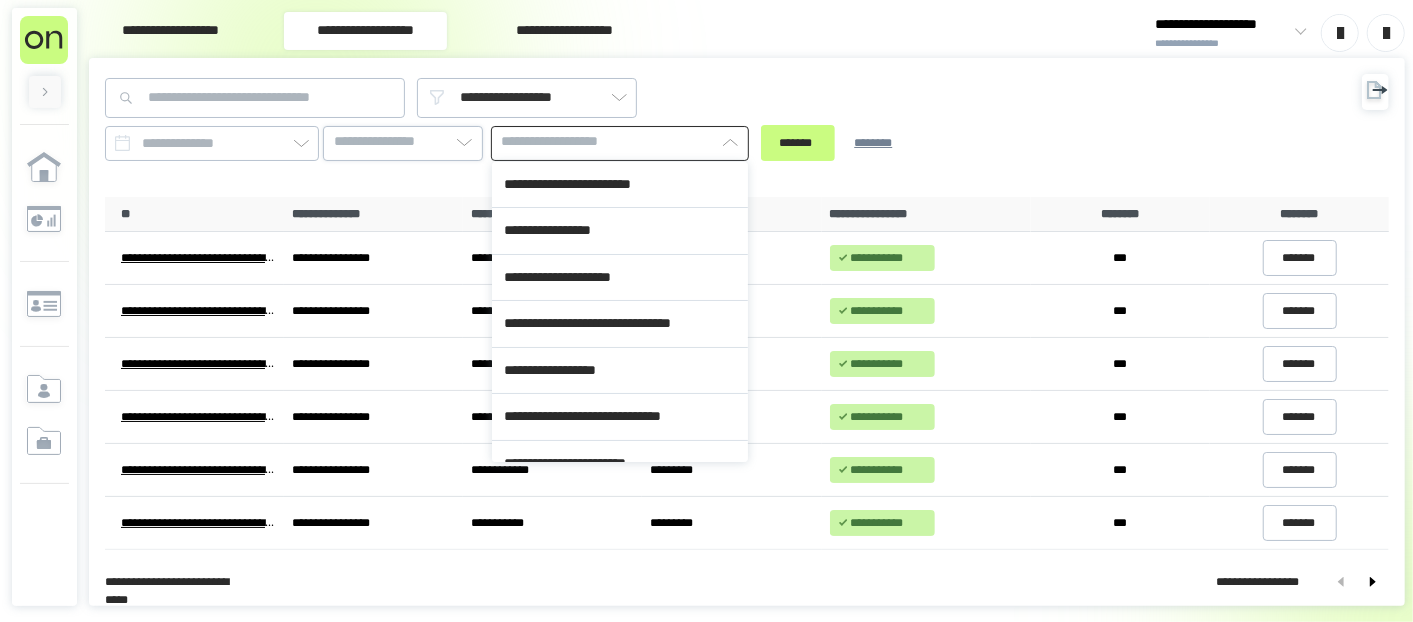 click 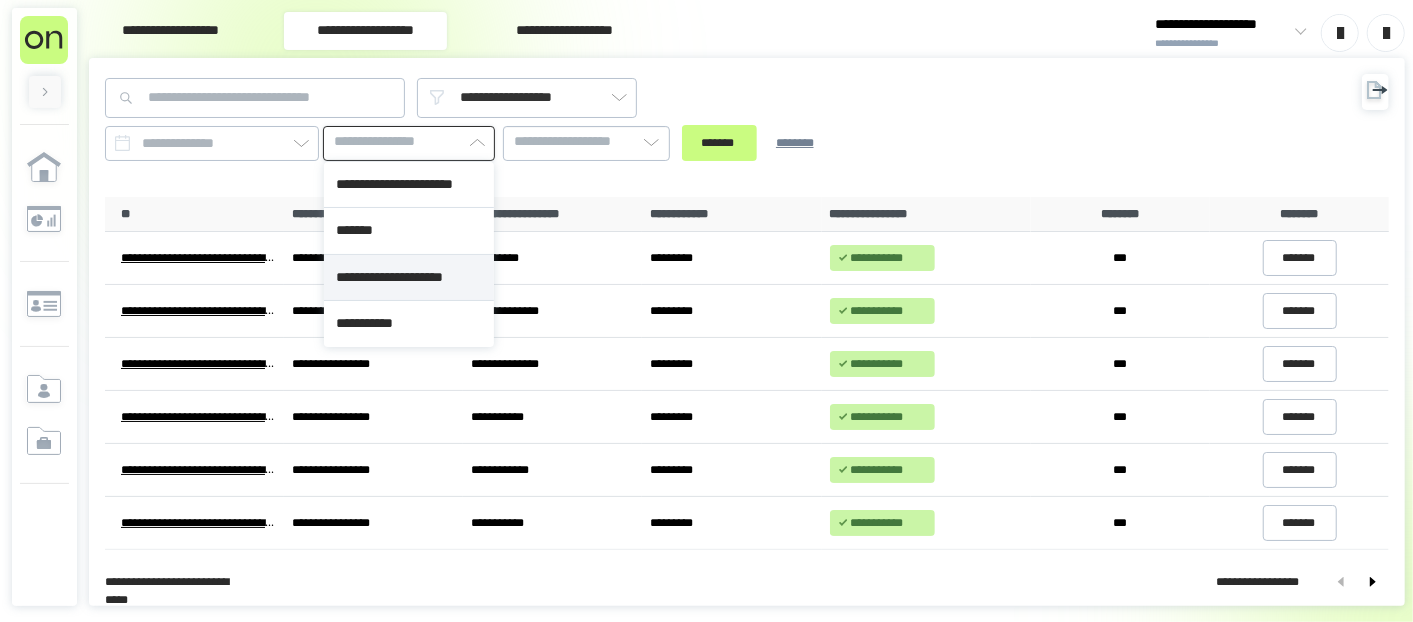 click on "**********" at bounding box center (409, 278) 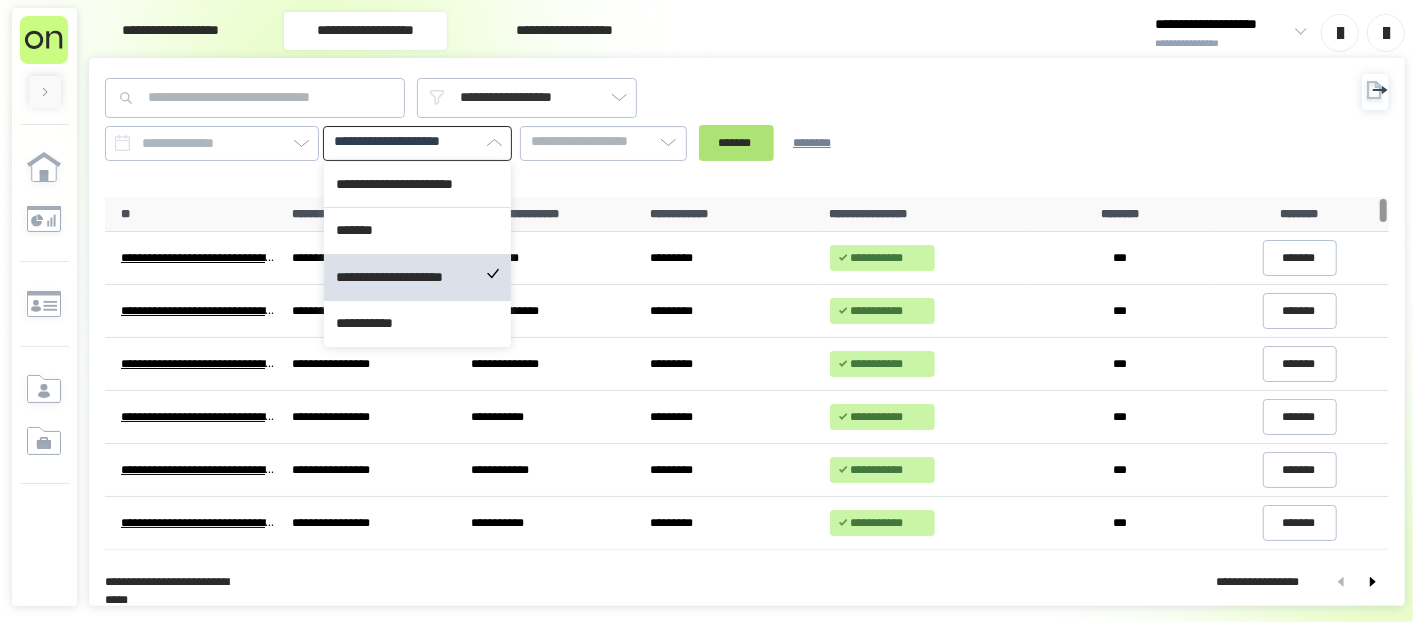 click on "*******" at bounding box center (736, 143) 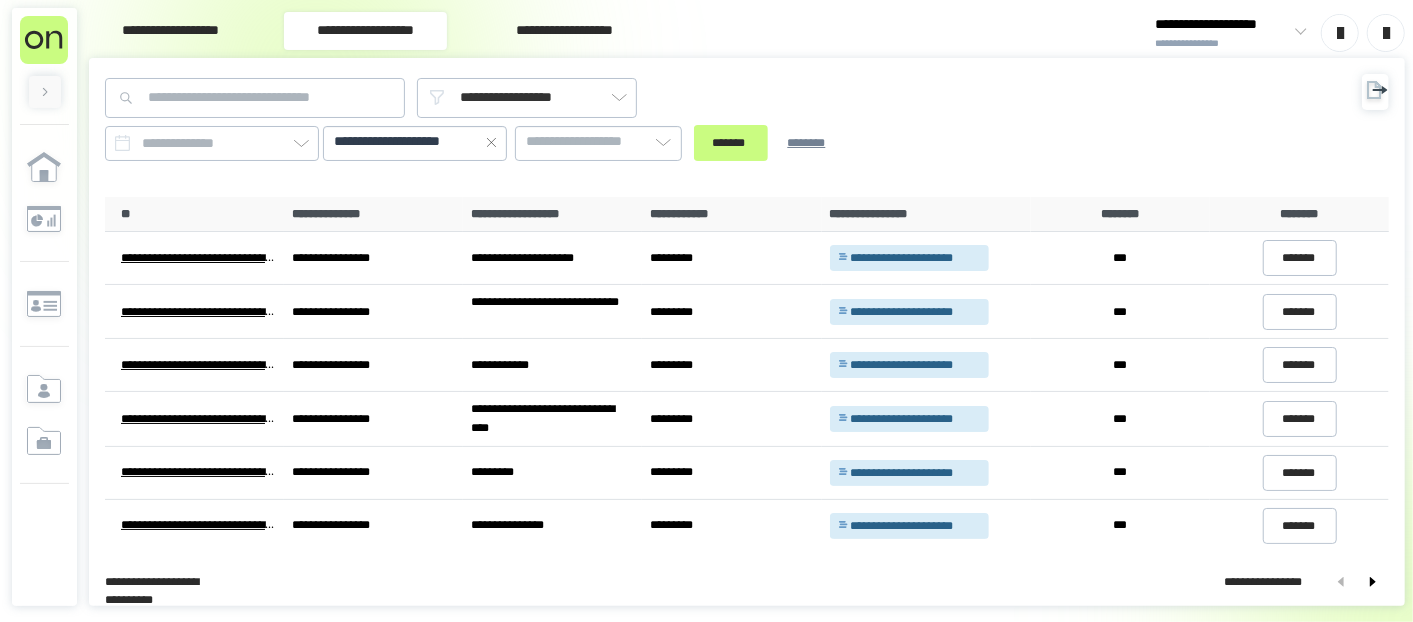 click on "**********" at bounding box center (693, 119) 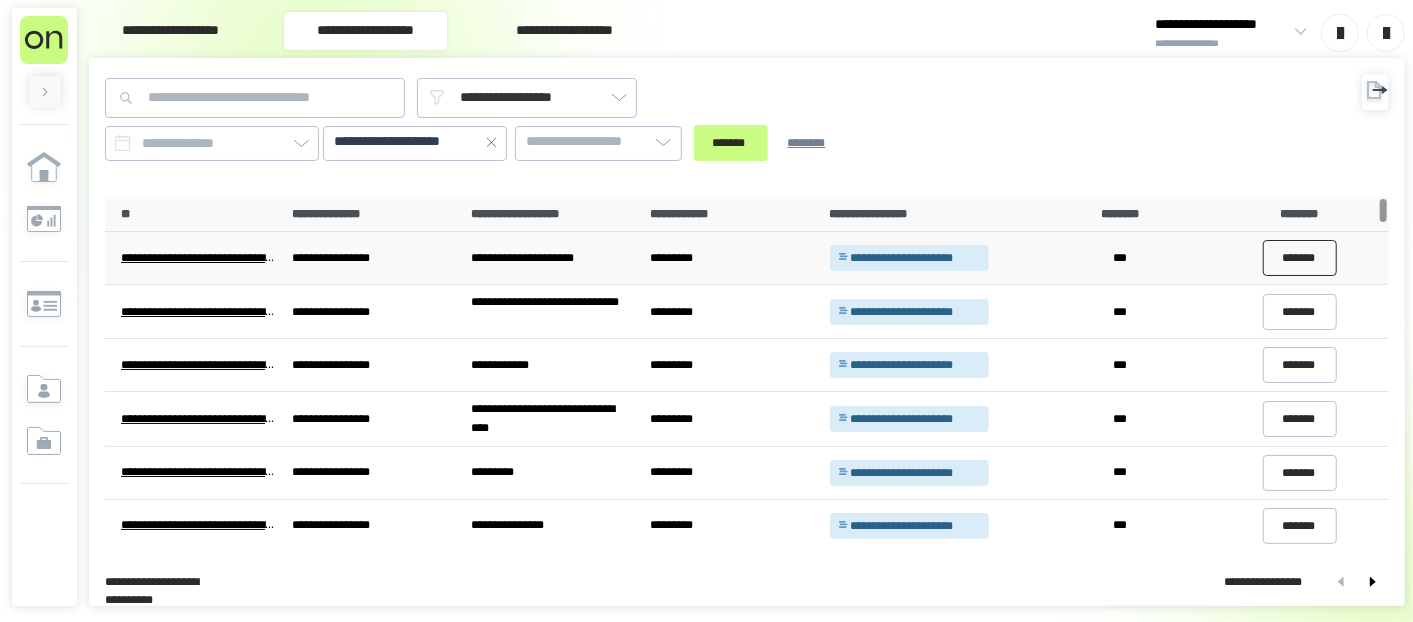 click on "*******" at bounding box center (1300, 258) 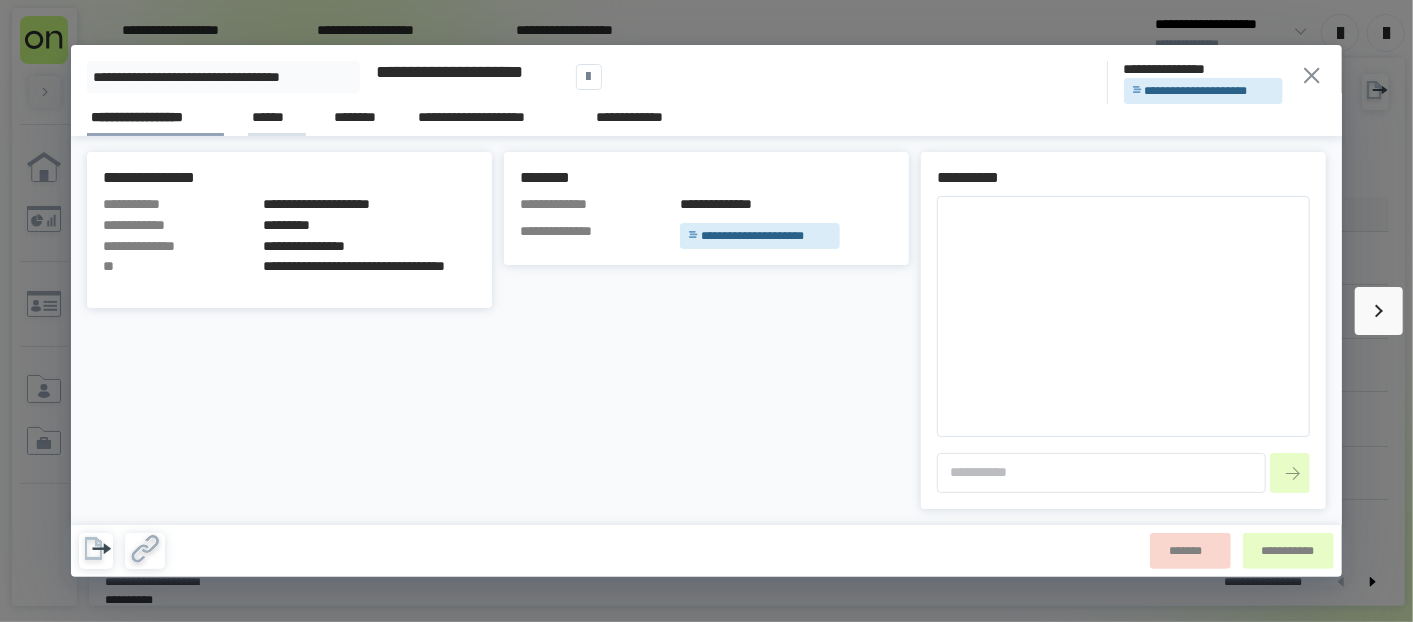 click on "******" at bounding box center [277, 118] 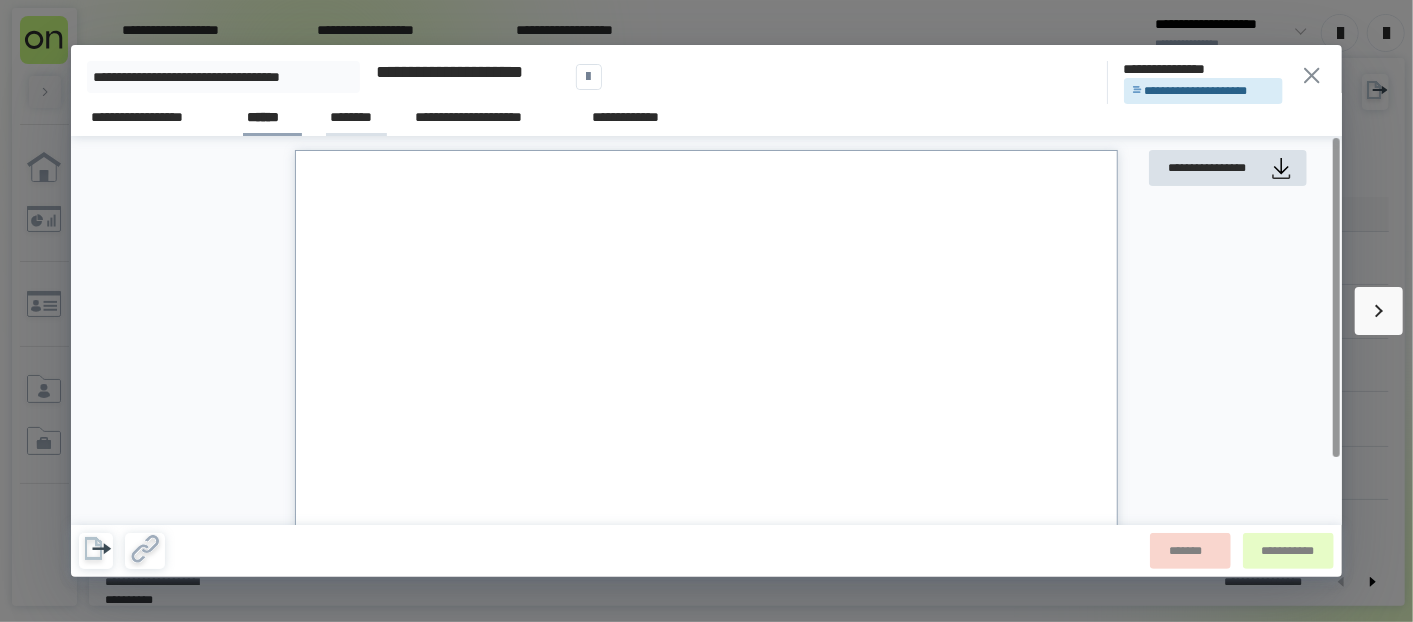 click on "********" at bounding box center [356, 117] 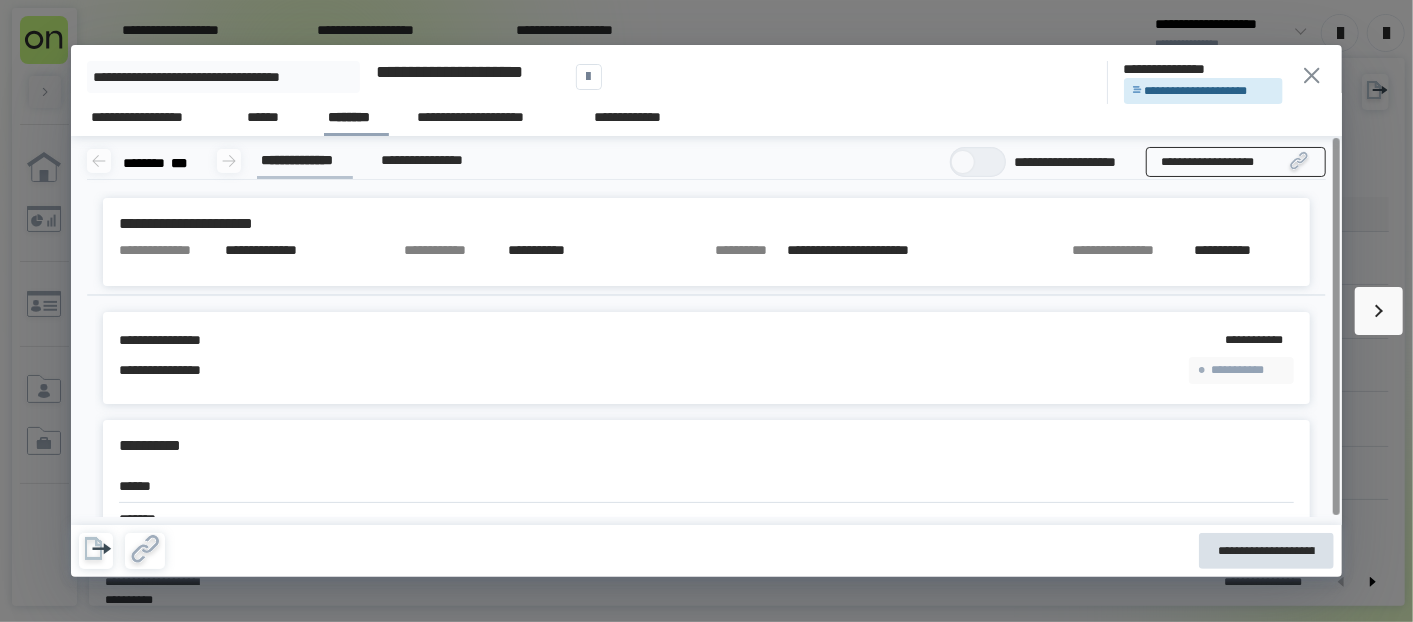 click on "**********" at bounding box center (1236, 162) 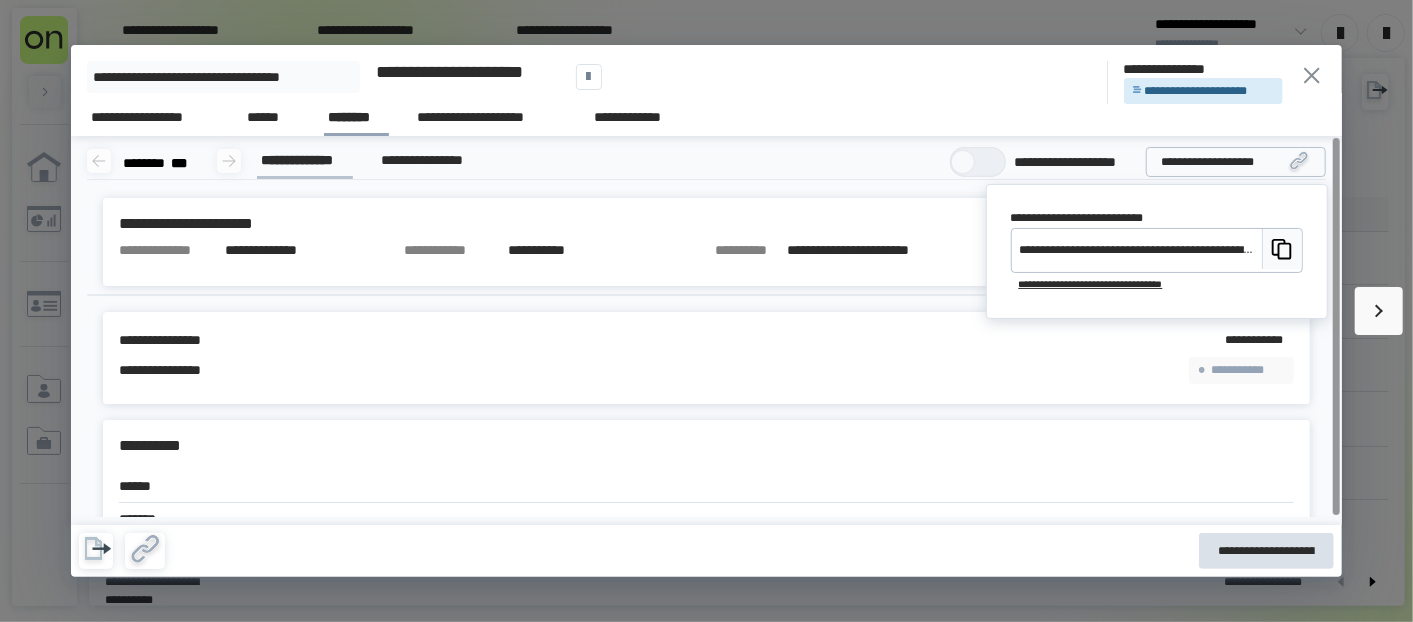 click 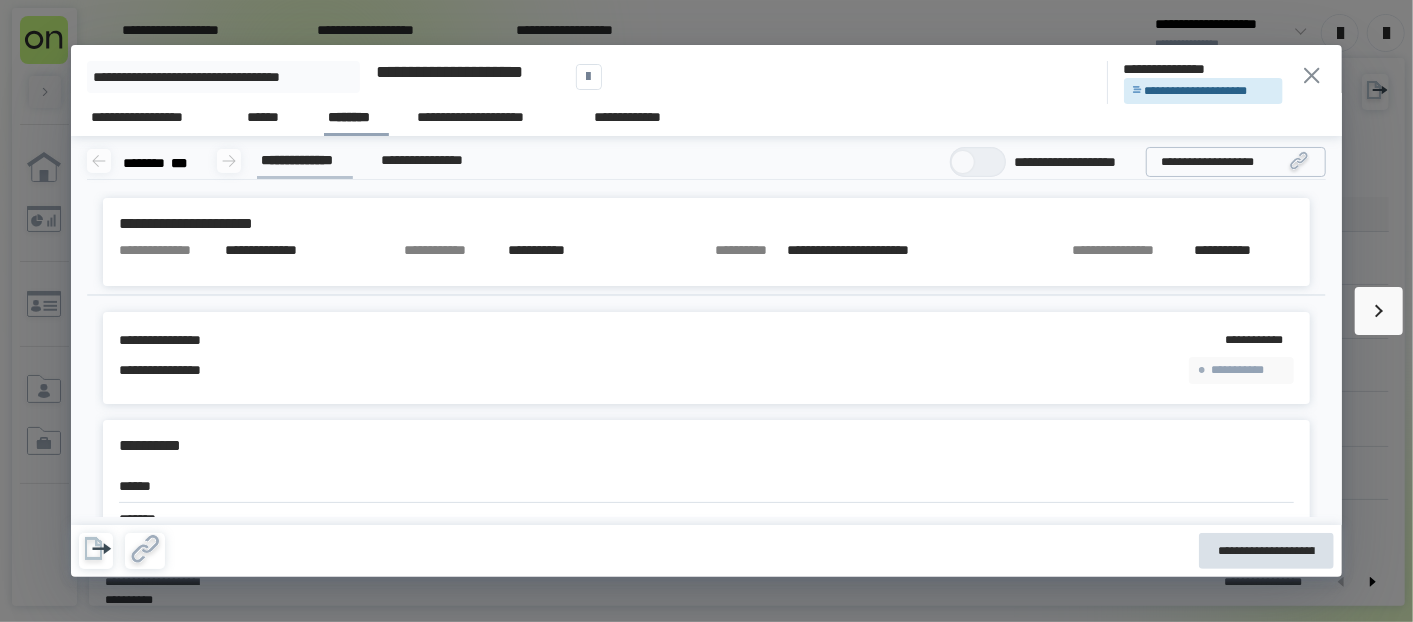 drag, startPoint x: 45, startPoint y: 268, endPoint x: 153, endPoint y: 274, distance: 108.16654 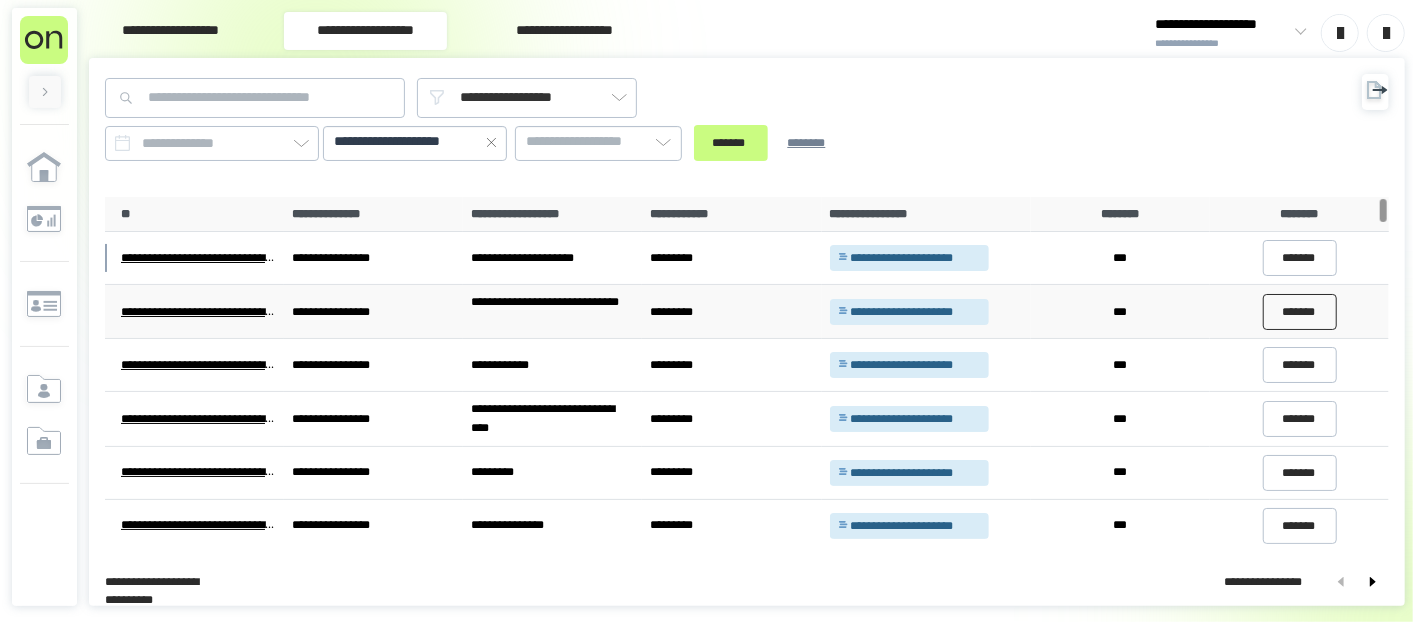 click on "*******" at bounding box center (1300, 312) 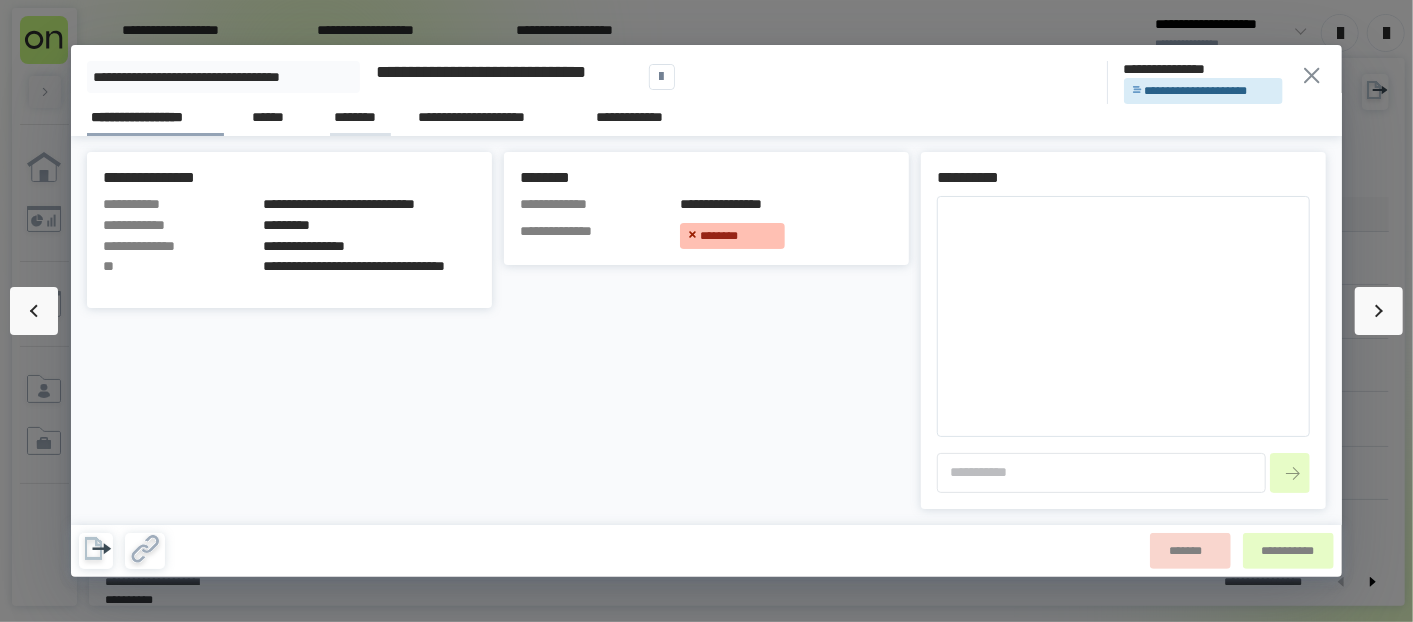 click on "********" at bounding box center (360, 117) 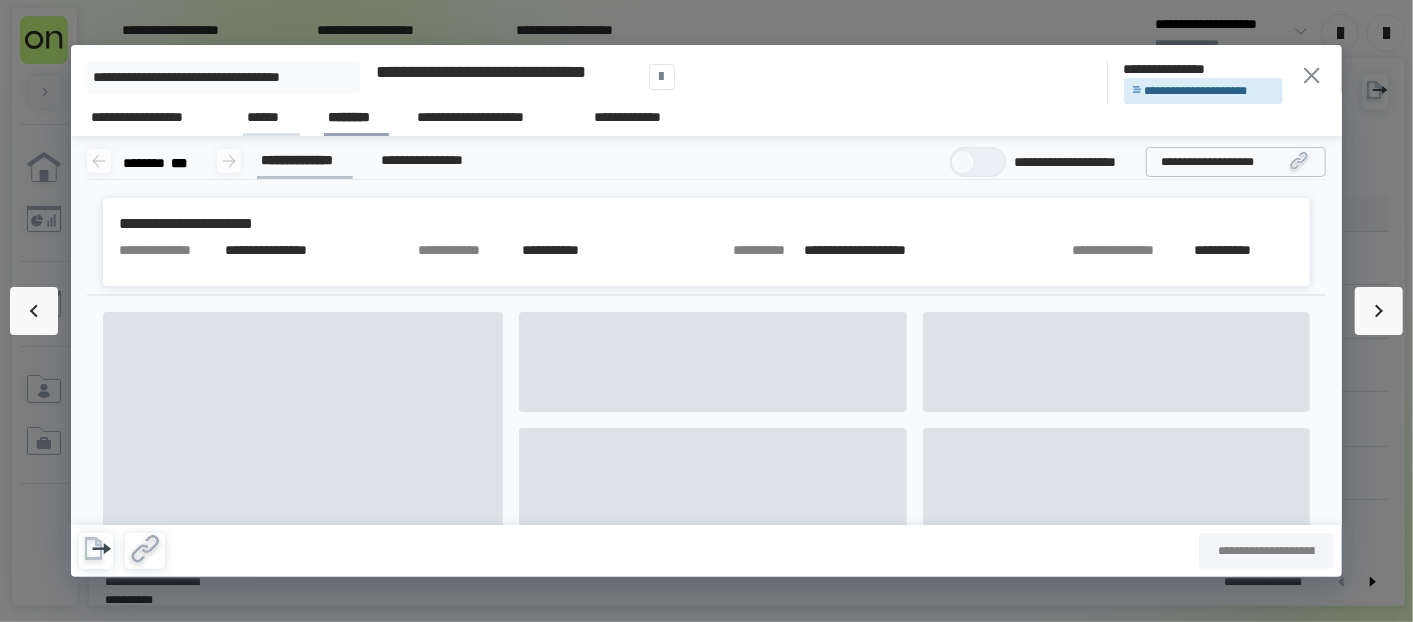 click on "******" at bounding box center [272, 117] 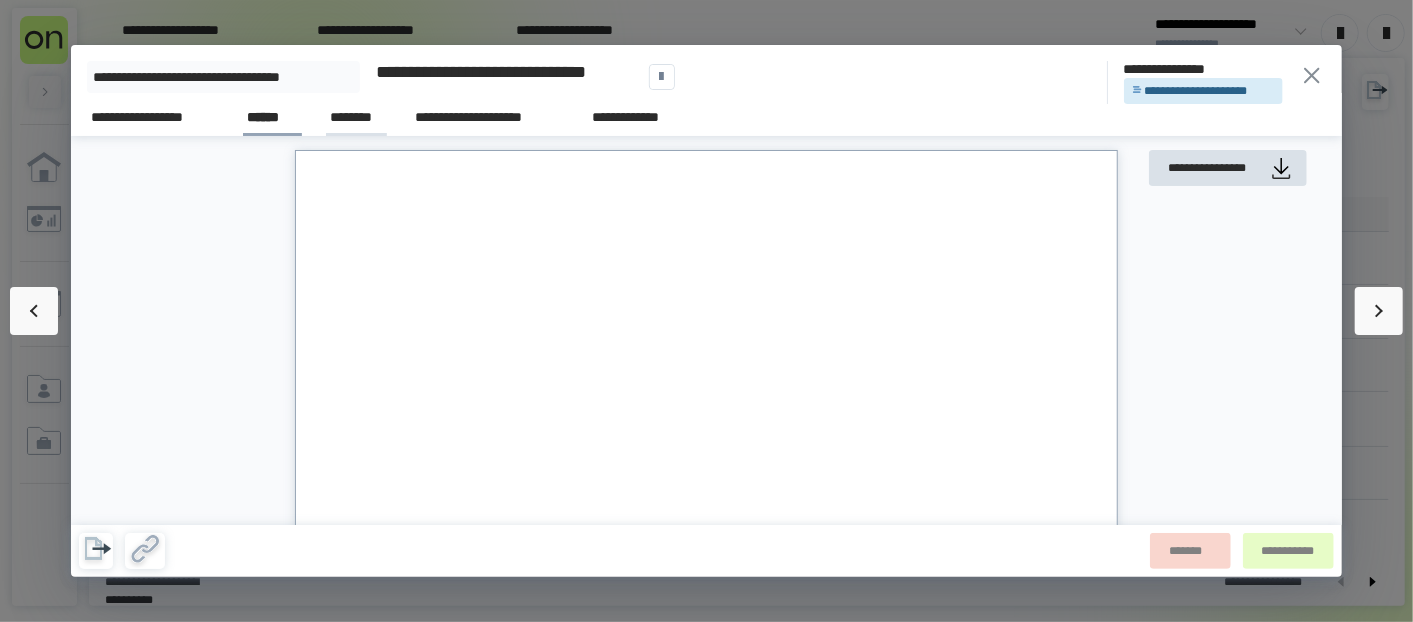 click on "********" at bounding box center (356, 117) 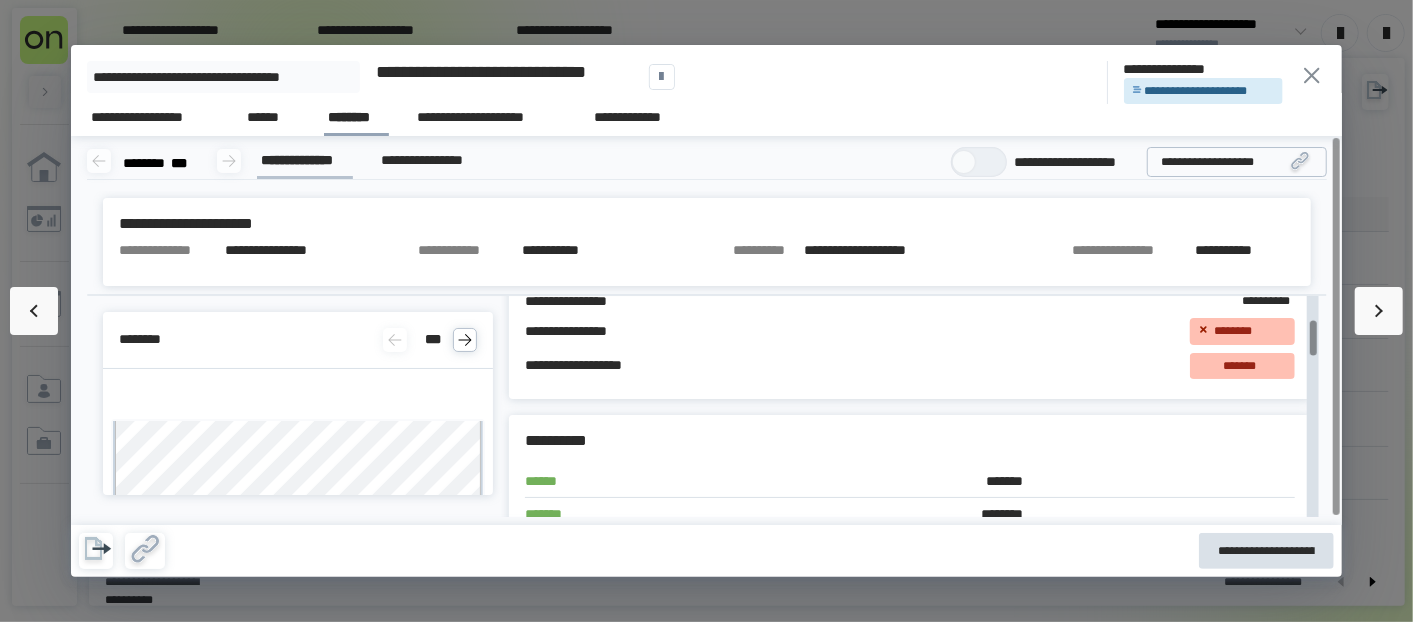 scroll, scrollTop: 0, scrollLeft: 0, axis: both 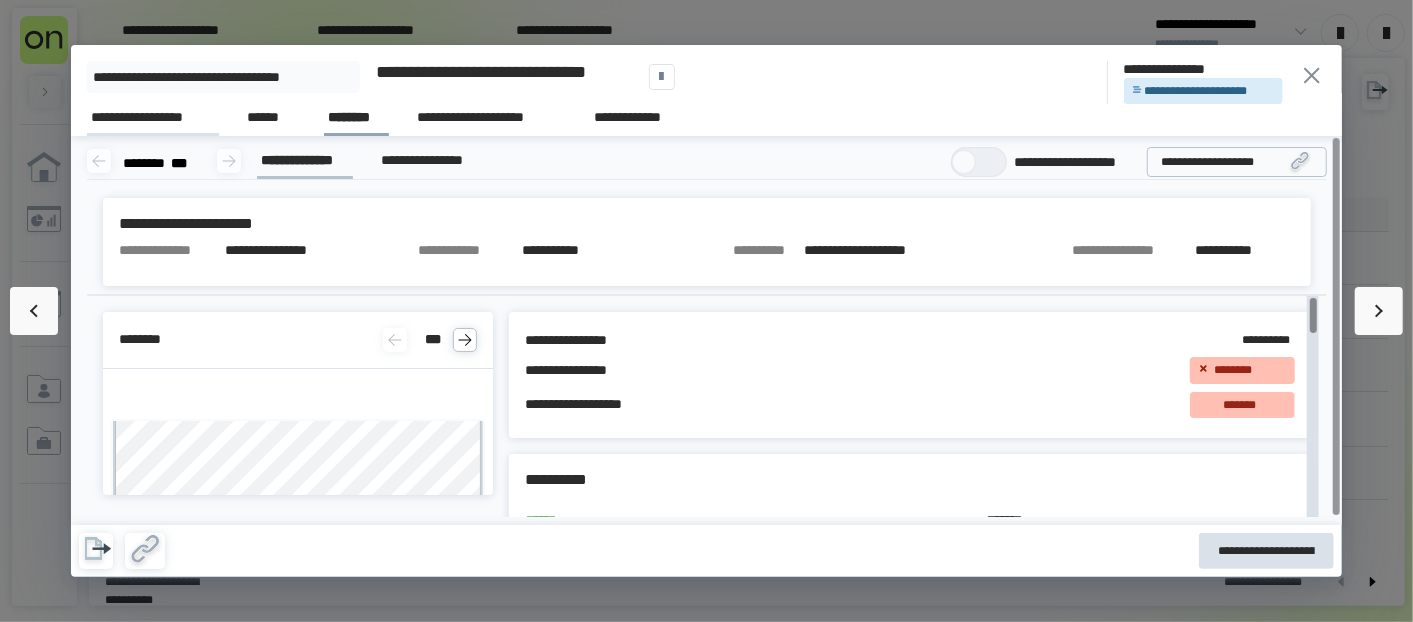 click on "**********" at bounding box center (153, 117) 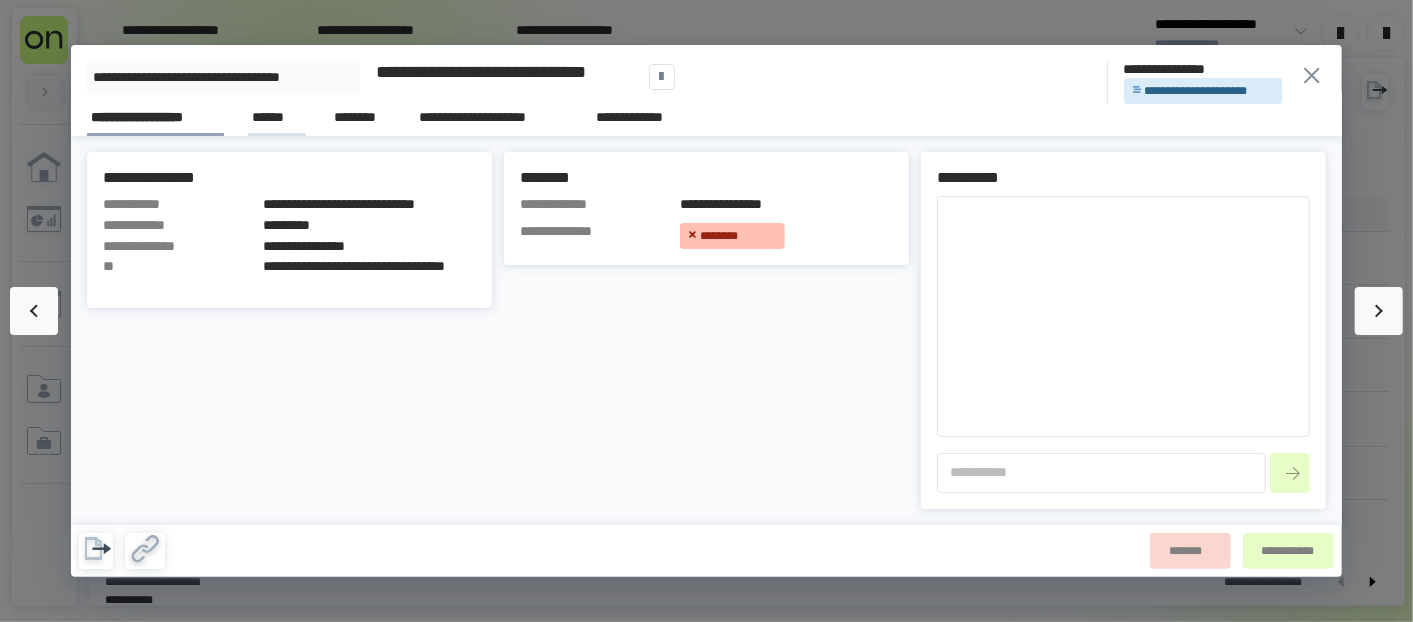 click on "******" at bounding box center [277, 117] 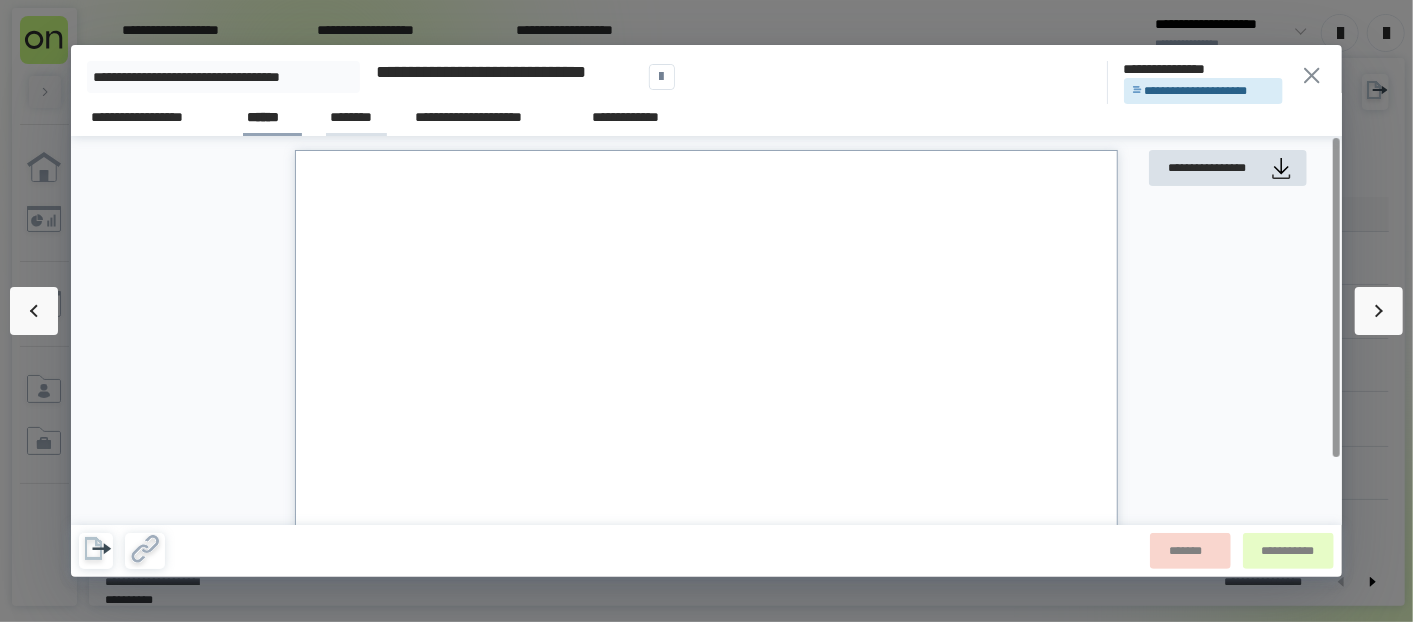 click on "********" at bounding box center (356, 117) 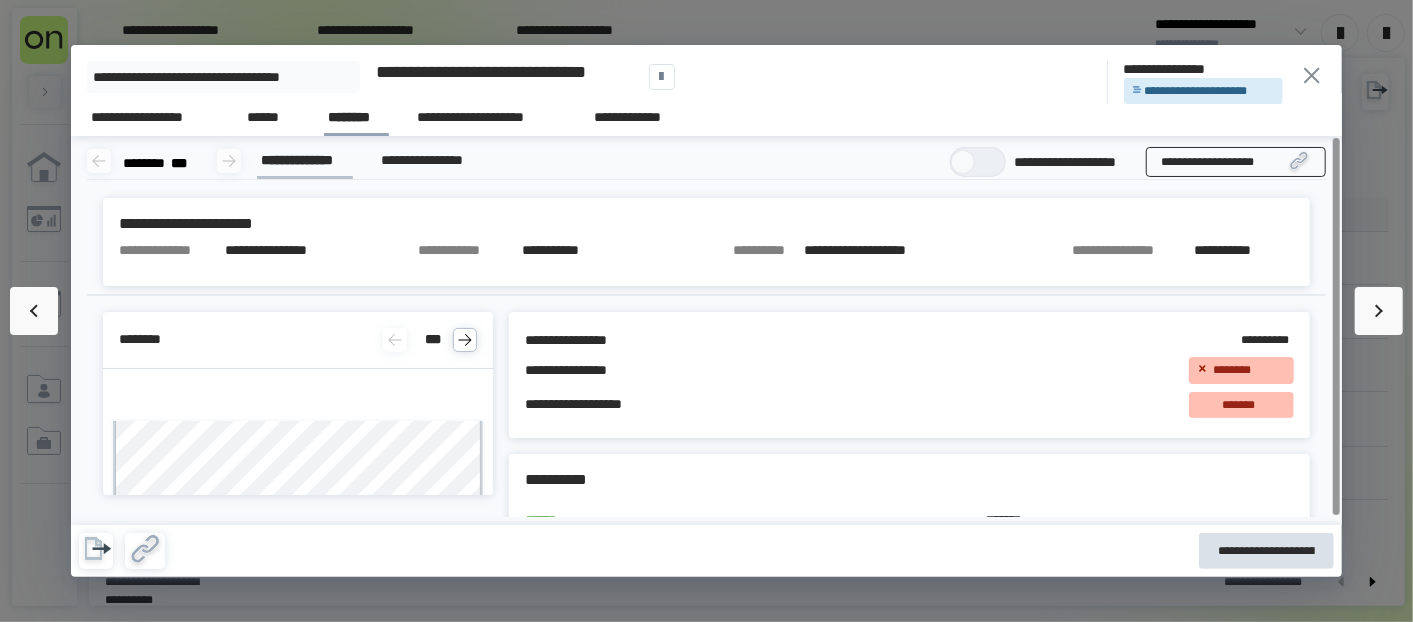 click on "**********" at bounding box center (1236, 162) 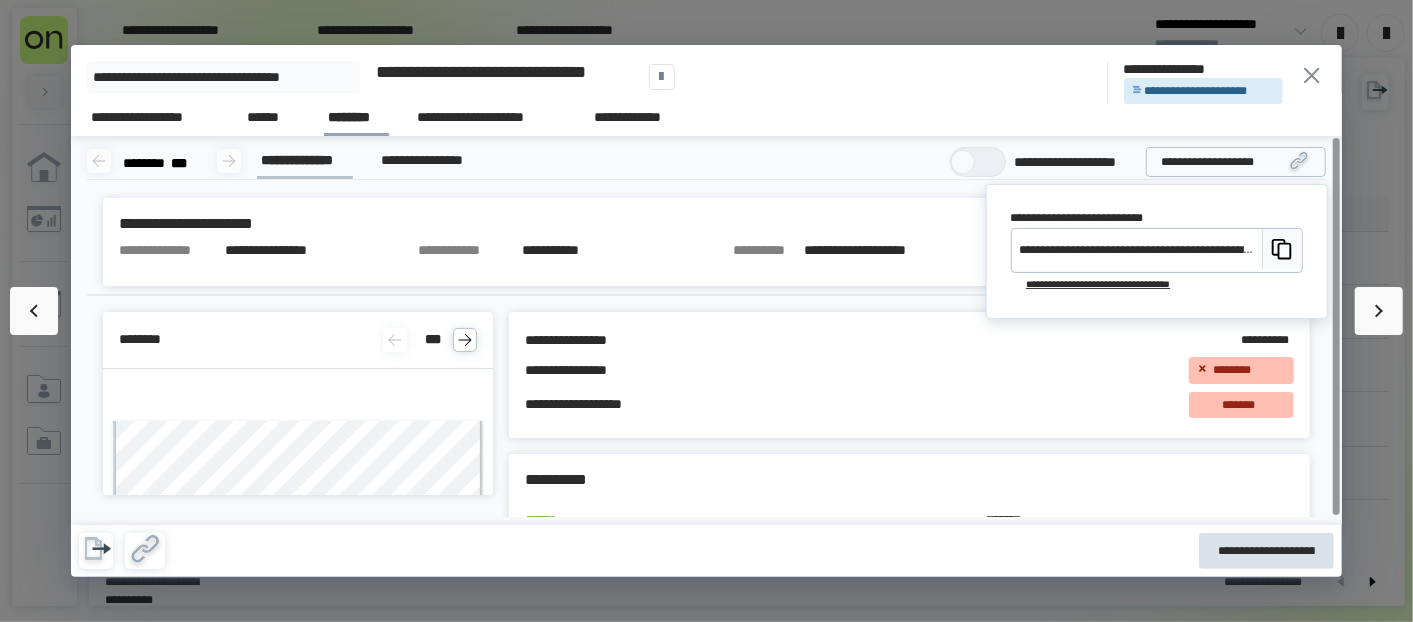 click 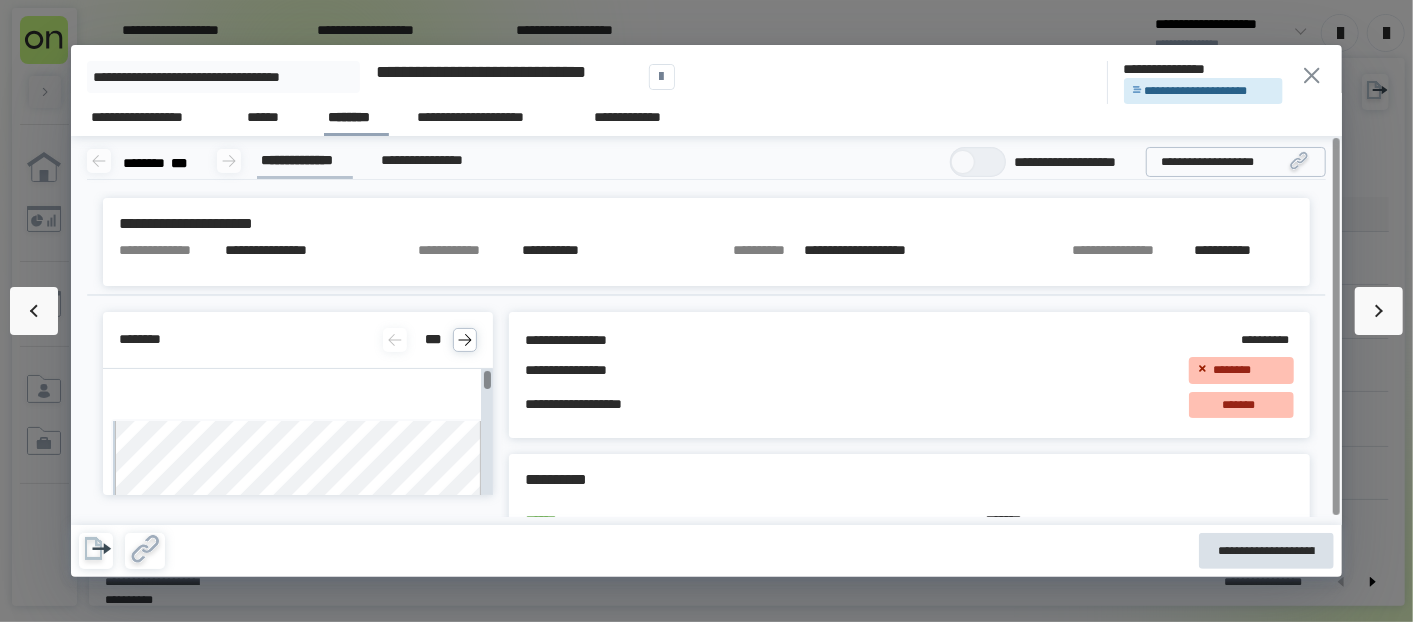 scroll, scrollTop: 8, scrollLeft: 0, axis: vertical 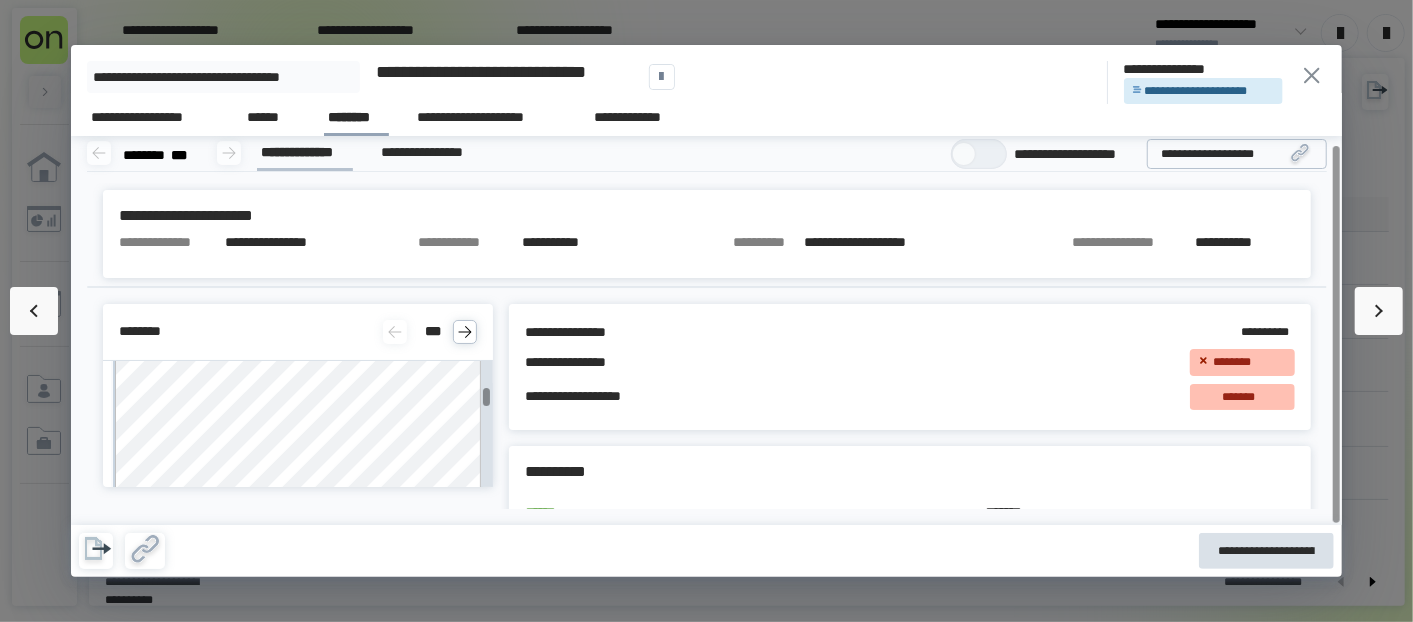 click on "**********" at bounding box center [706, 311] 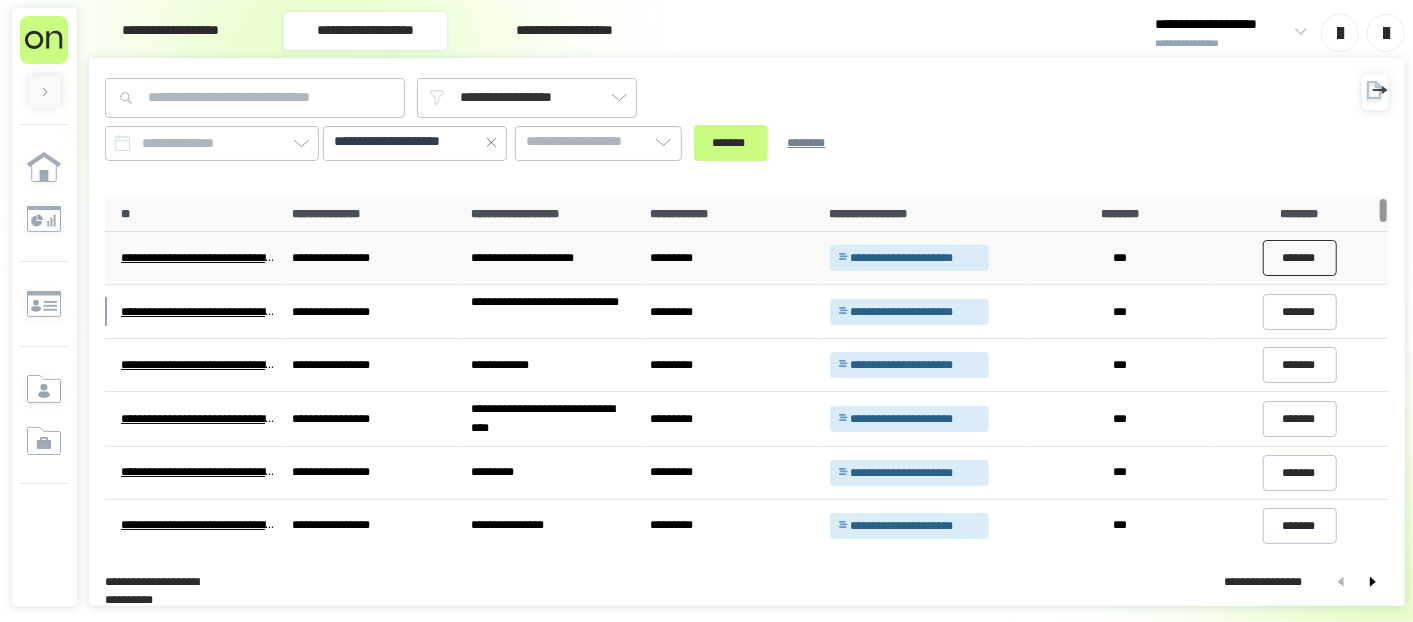 click on "*******" at bounding box center [1300, 258] 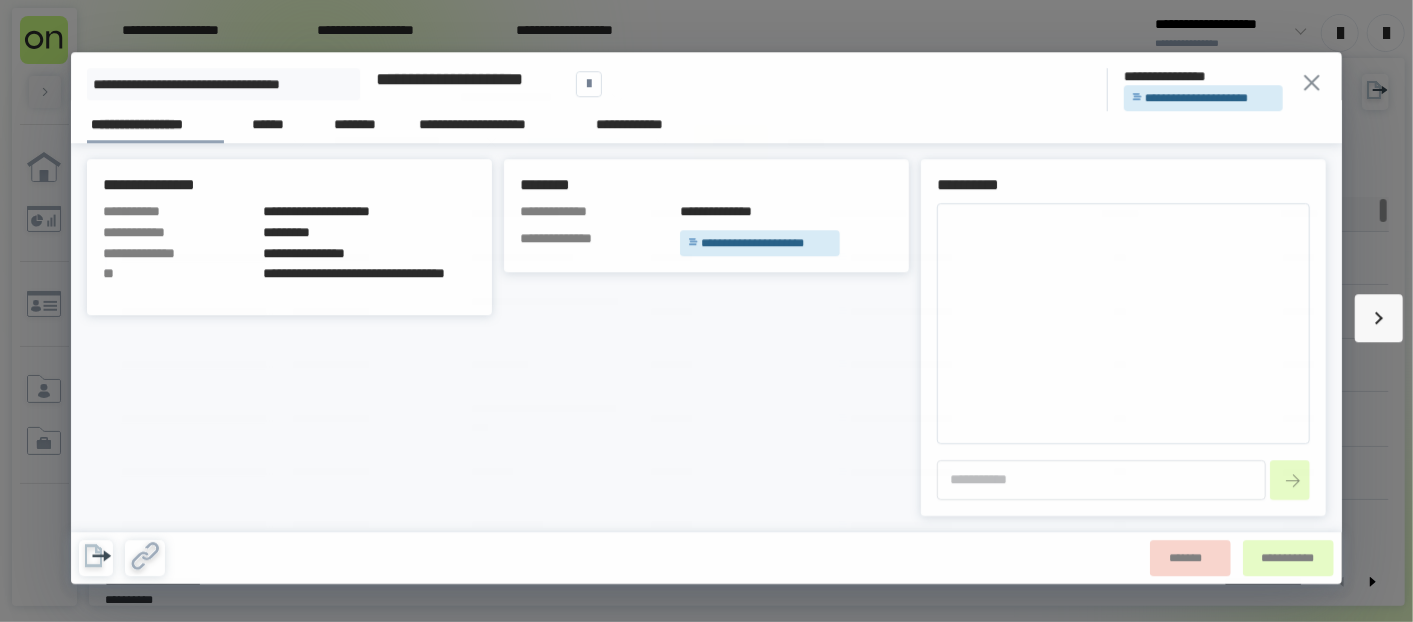 type on "*" 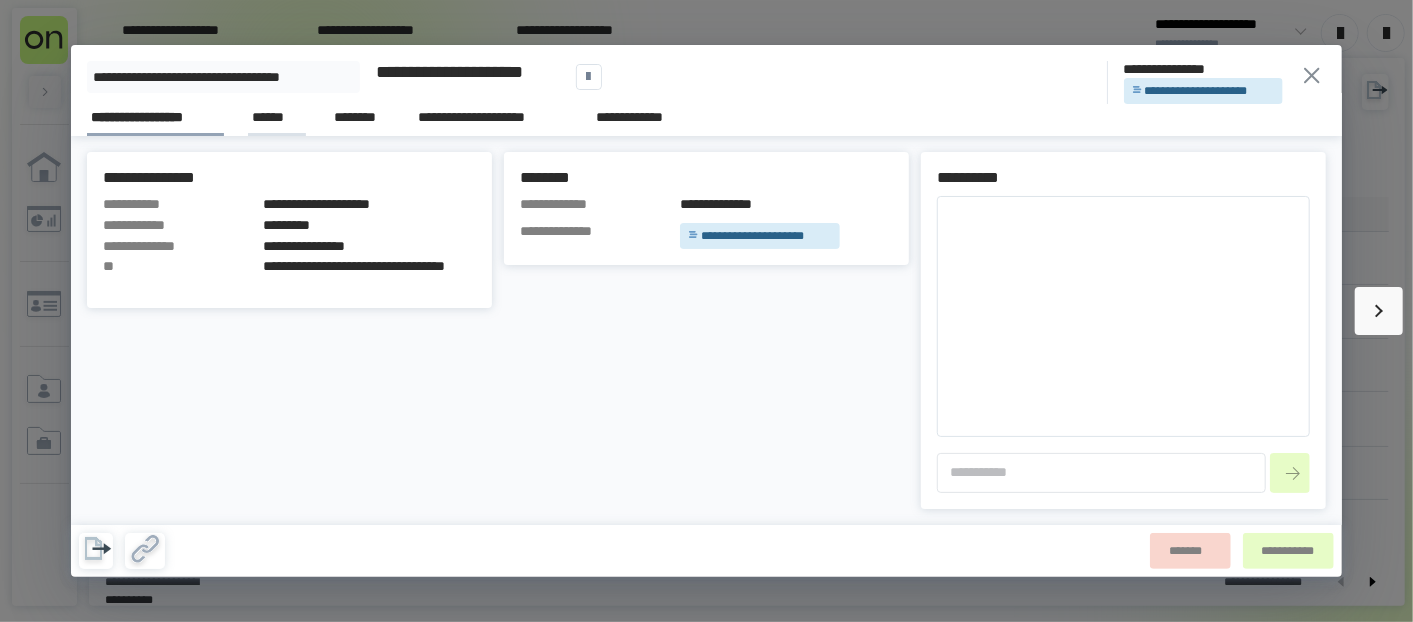 click on "******" at bounding box center (277, 118) 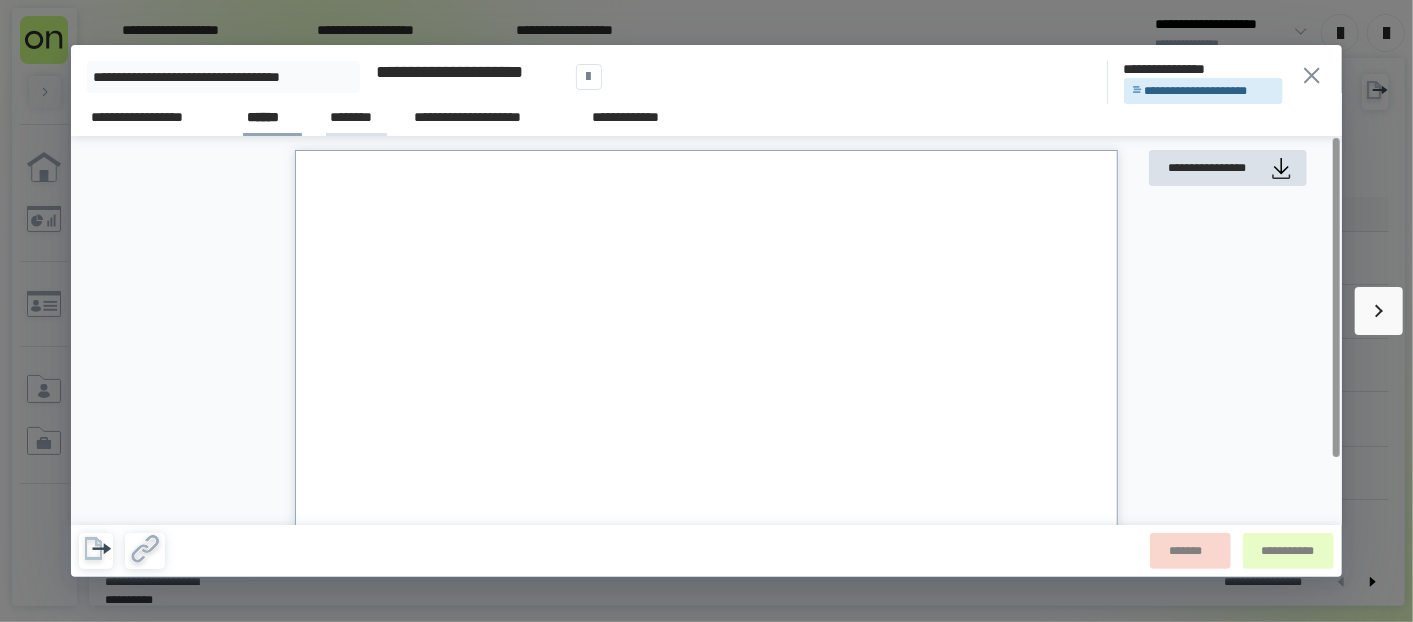 click on "********" at bounding box center (356, 118) 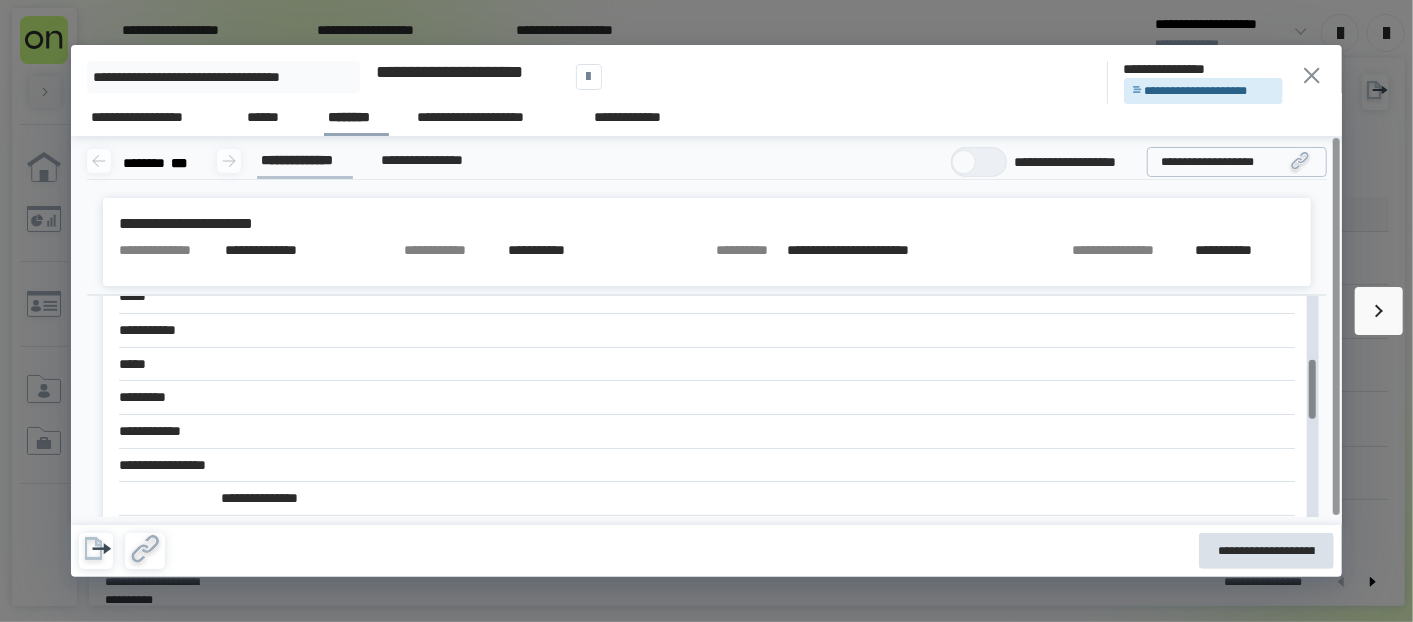 scroll, scrollTop: 0, scrollLeft: 0, axis: both 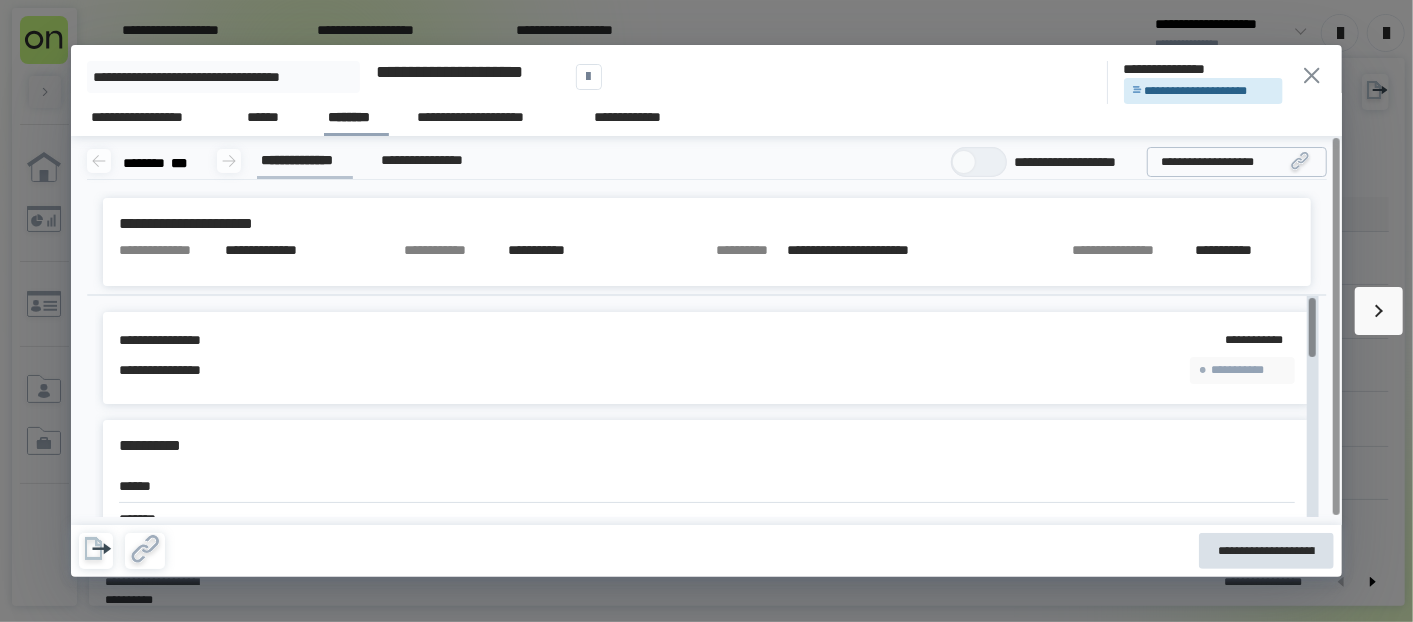 click on "**********" at bounding box center (706, 311) 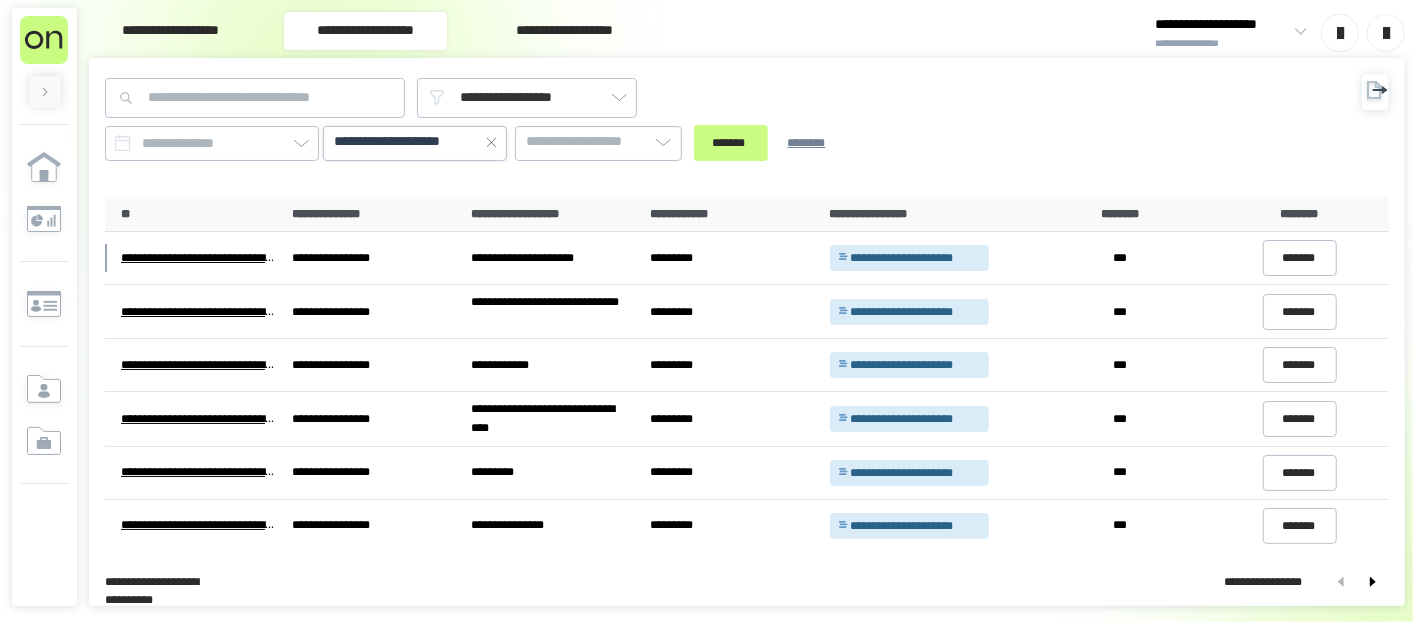 click on "**********" at bounding box center (415, 142) 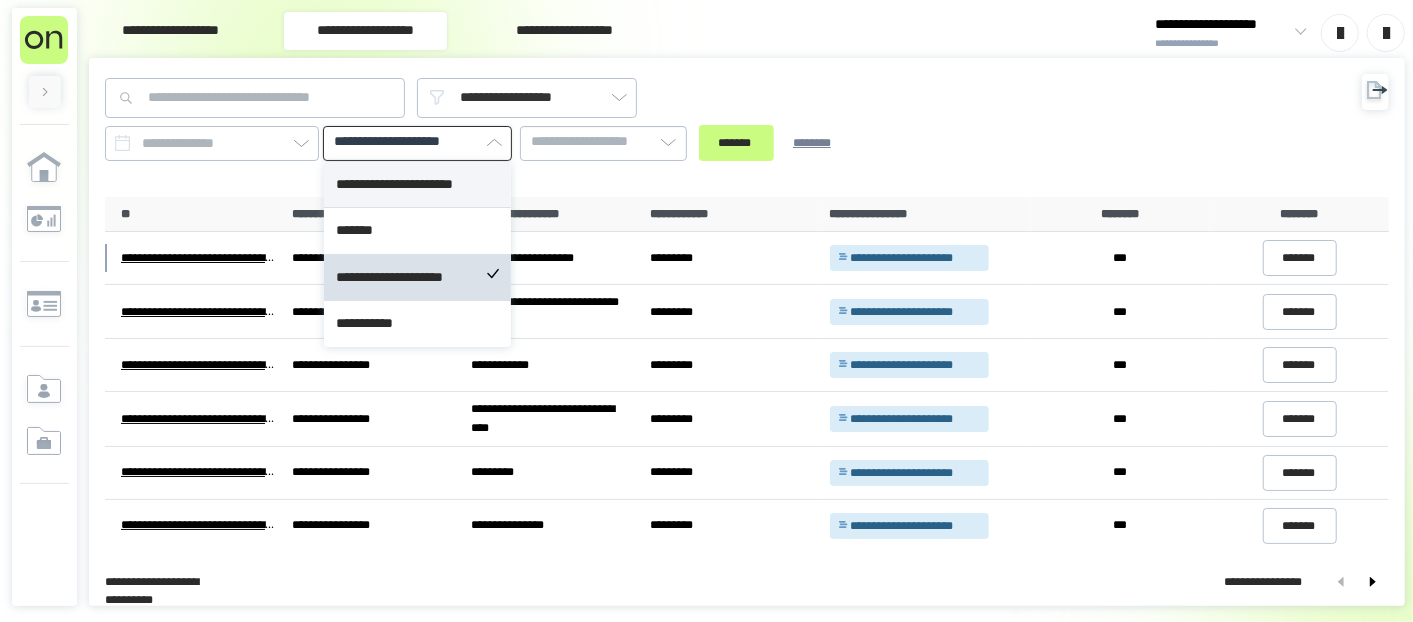 click on "**********" at bounding box center [417, 185] 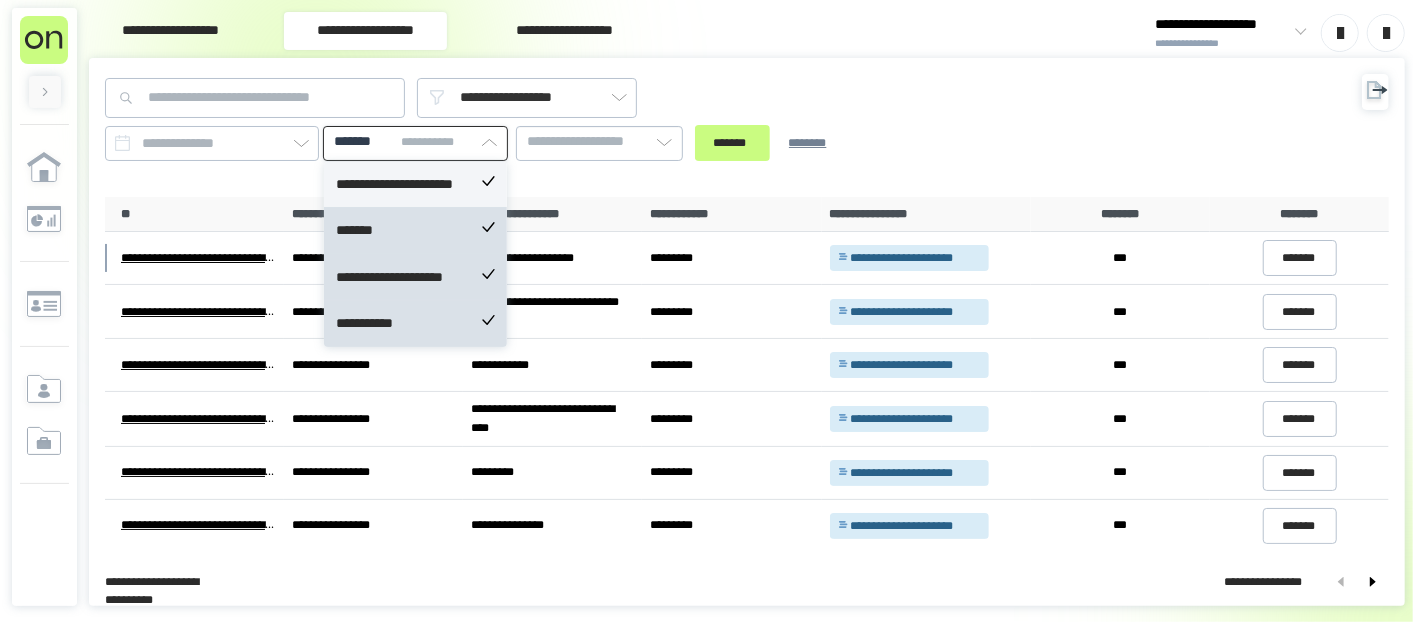 click on "**********" at bounding box center [415, 185] 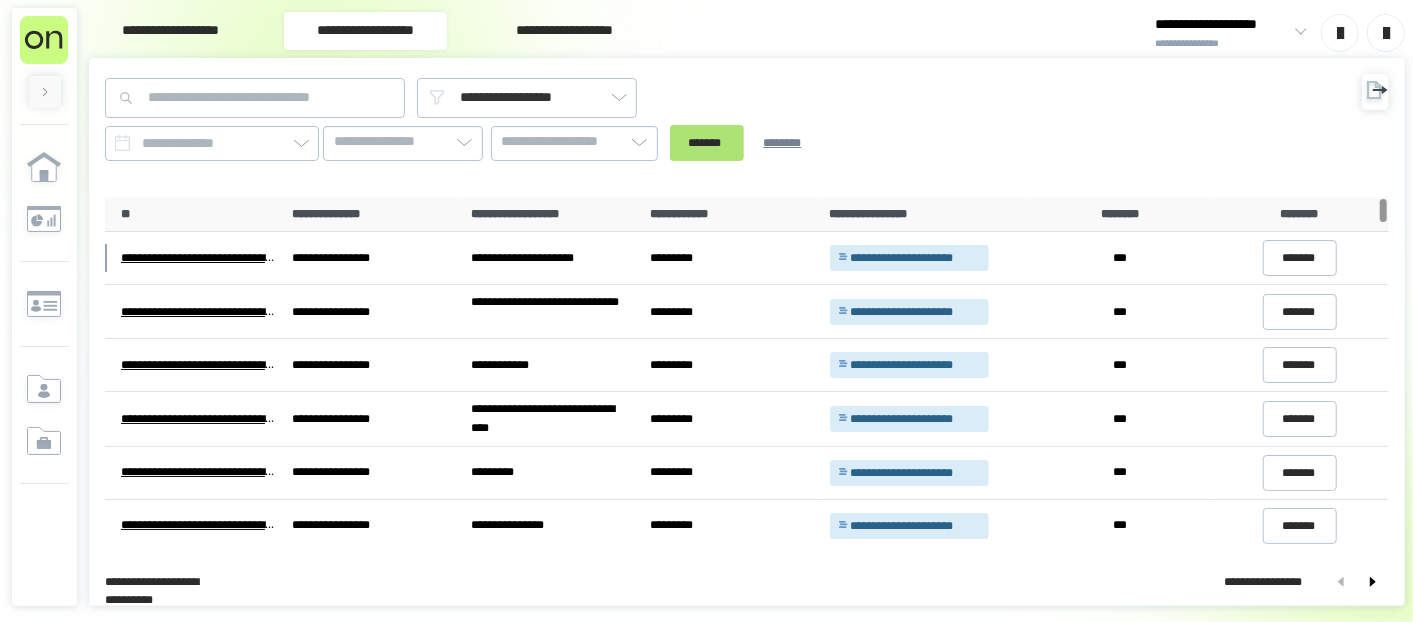 click on "*******" at bounding box center [707, 143] 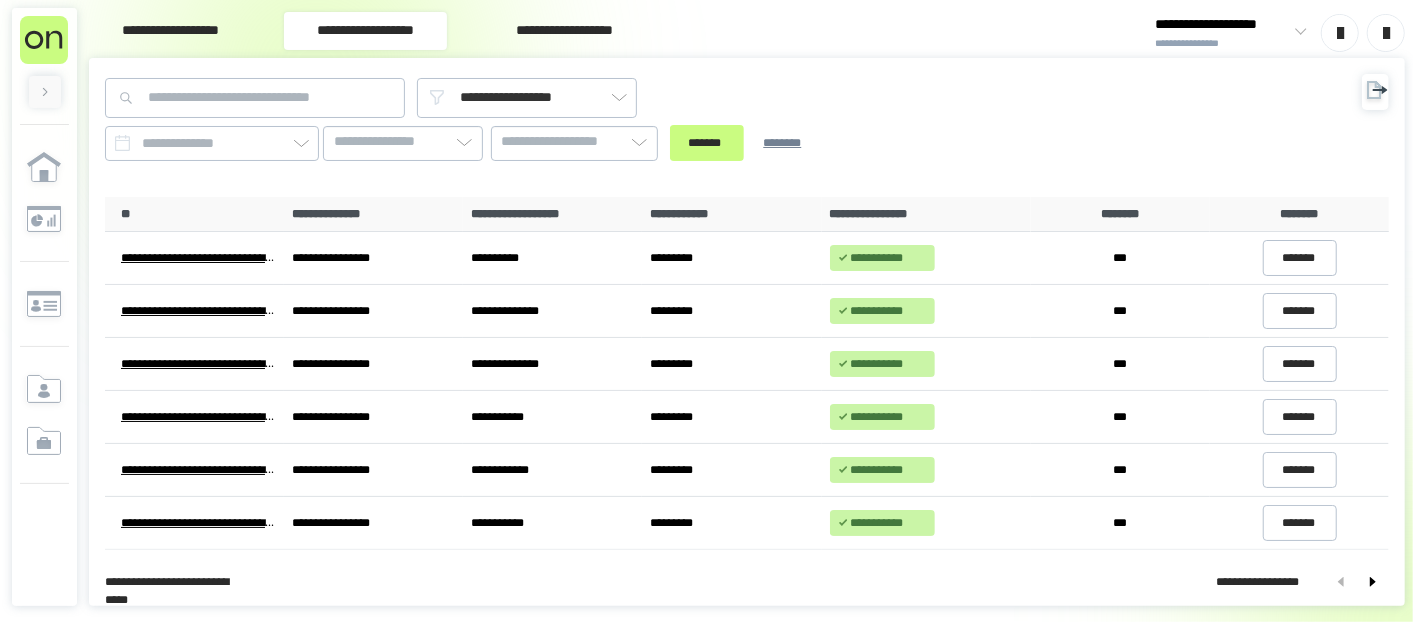 click on "**********" at bounding box center [170, 31] 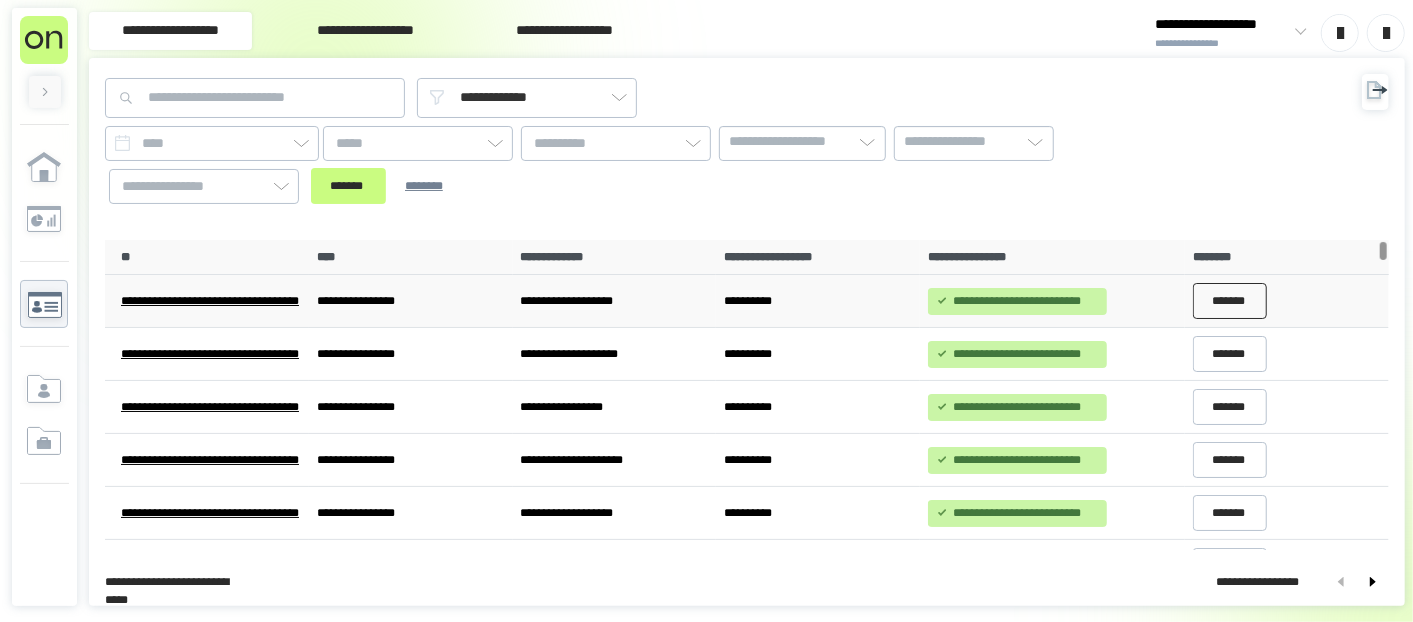 click on "*******" at bounding box center [1230, 301] 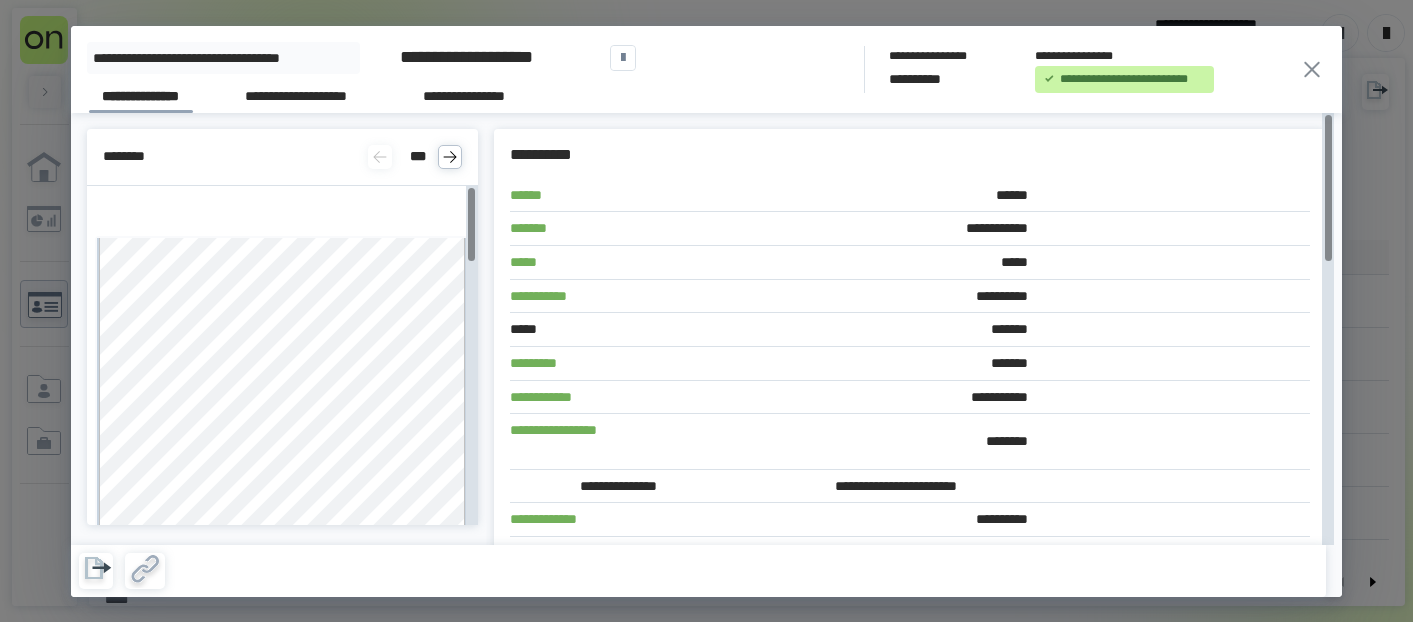 scroll, scrollTop: 0, scrollLeft: 0, axis: both 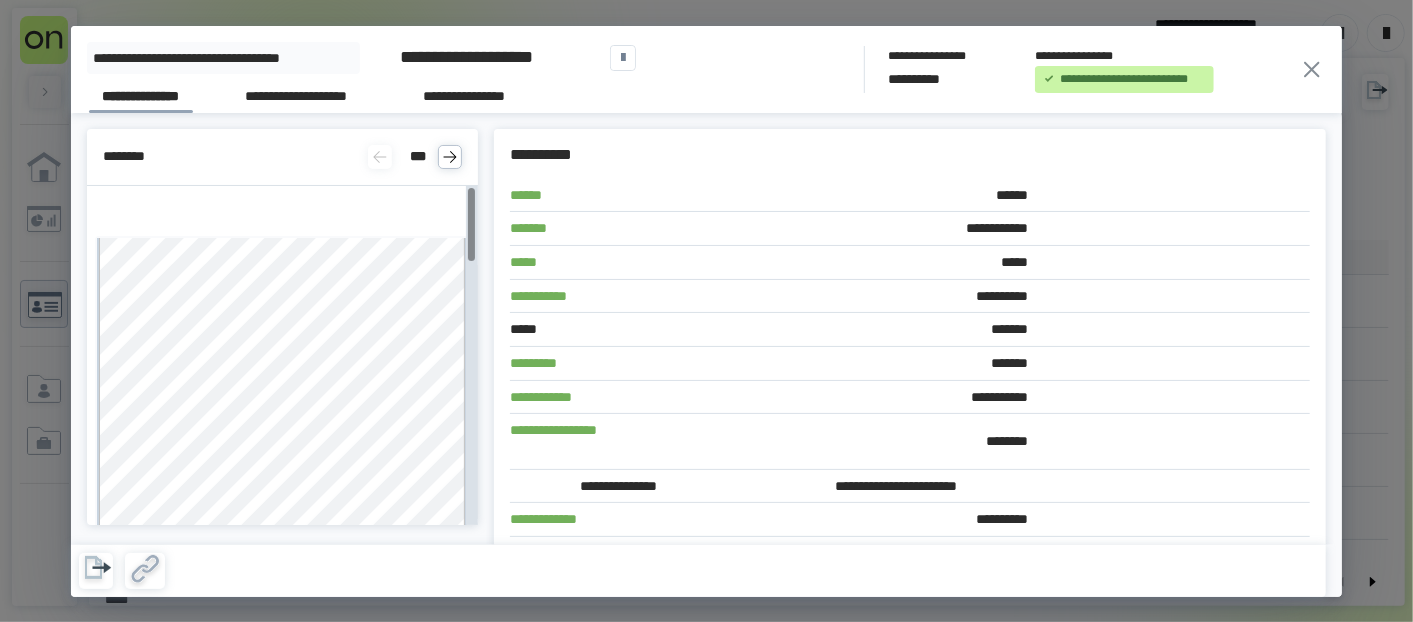 click at bounding box center [450, 157] 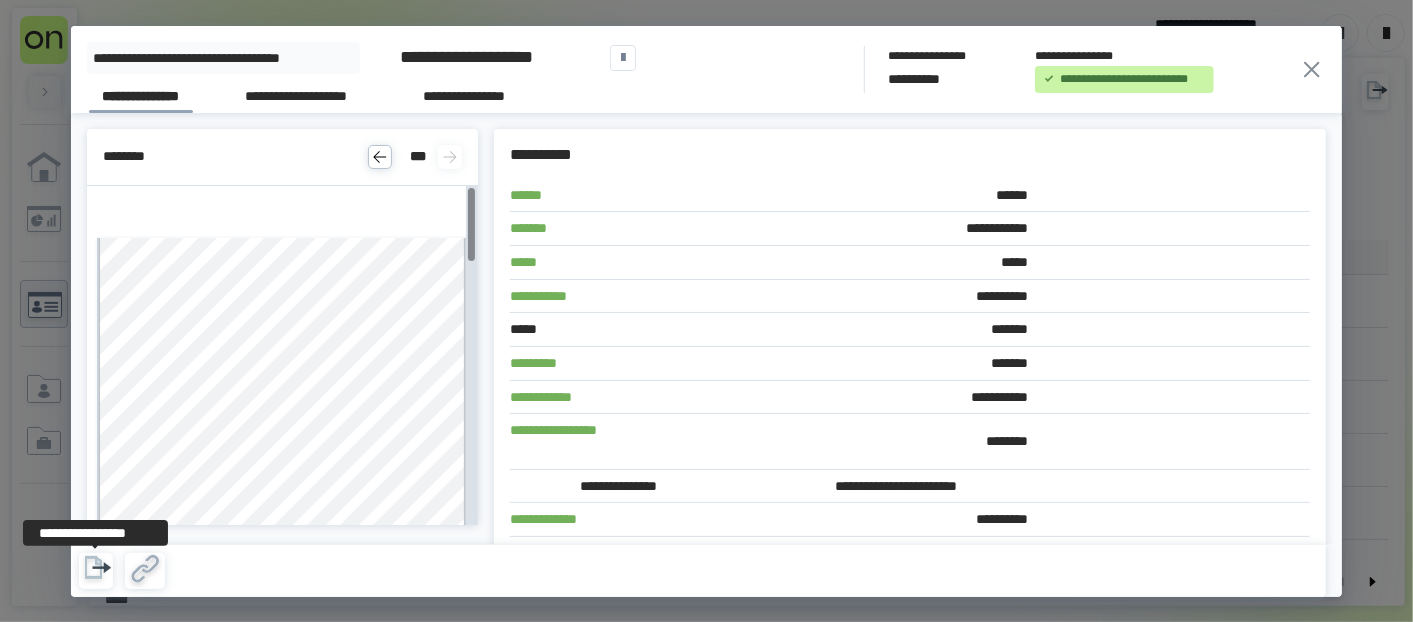 click 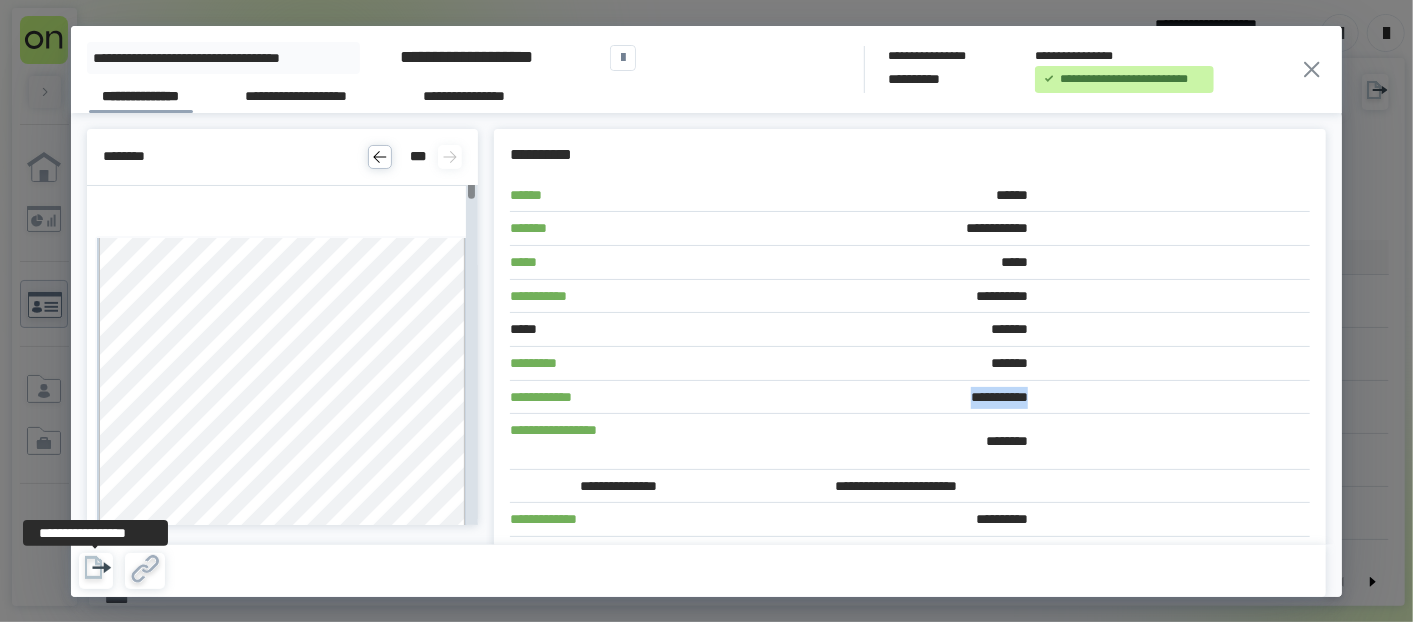 scroll, scrollTop: 666, scrollLeft: 0, axis: vertical 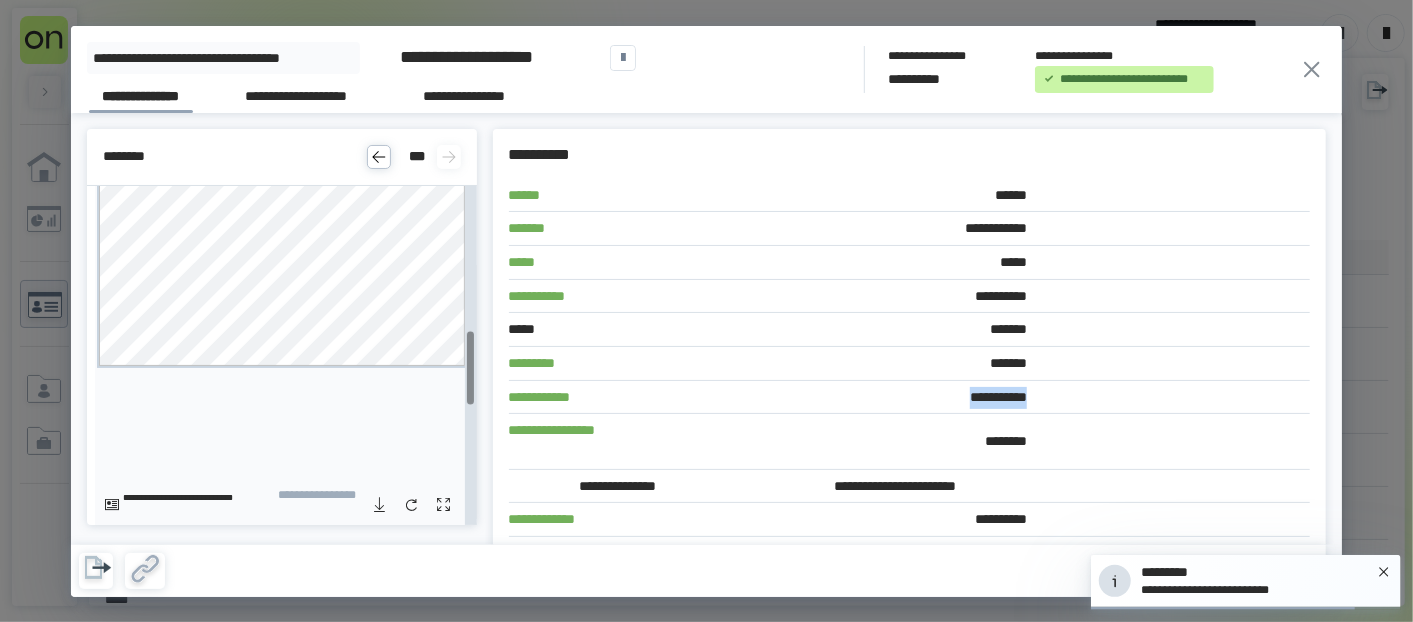 click 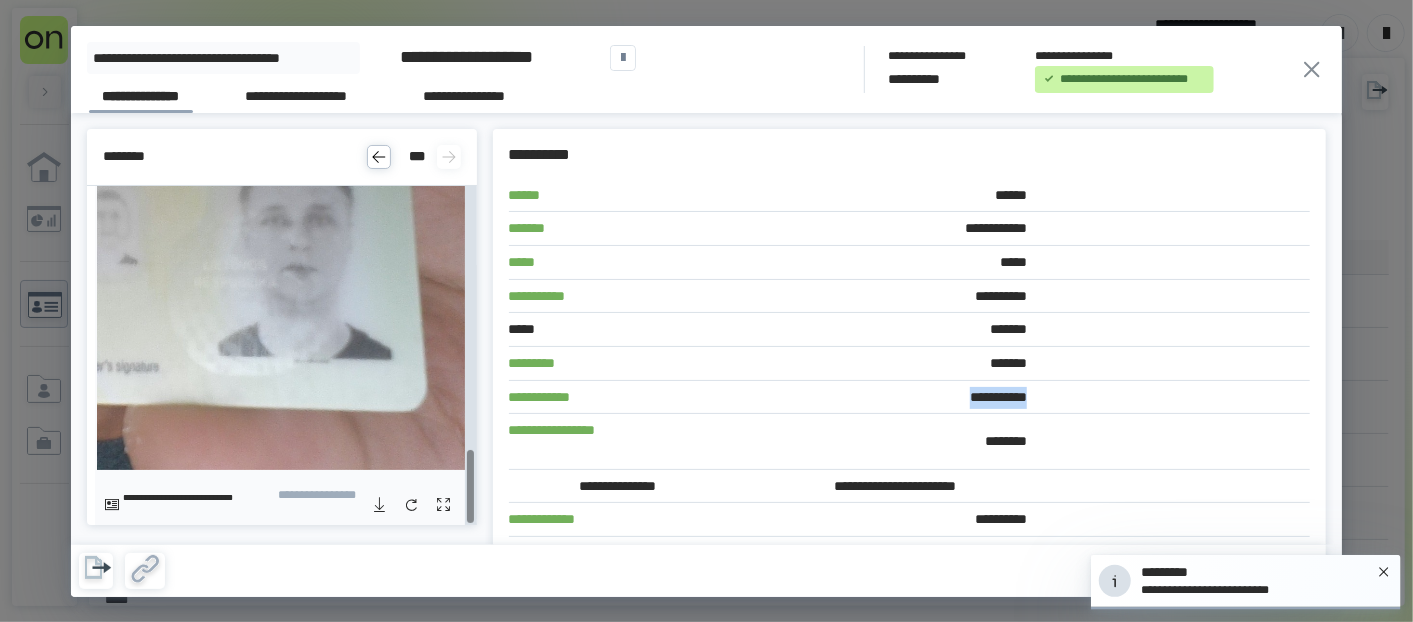 scroll, scrollTop: 1217, scrollLeft: 0, axis: vertical 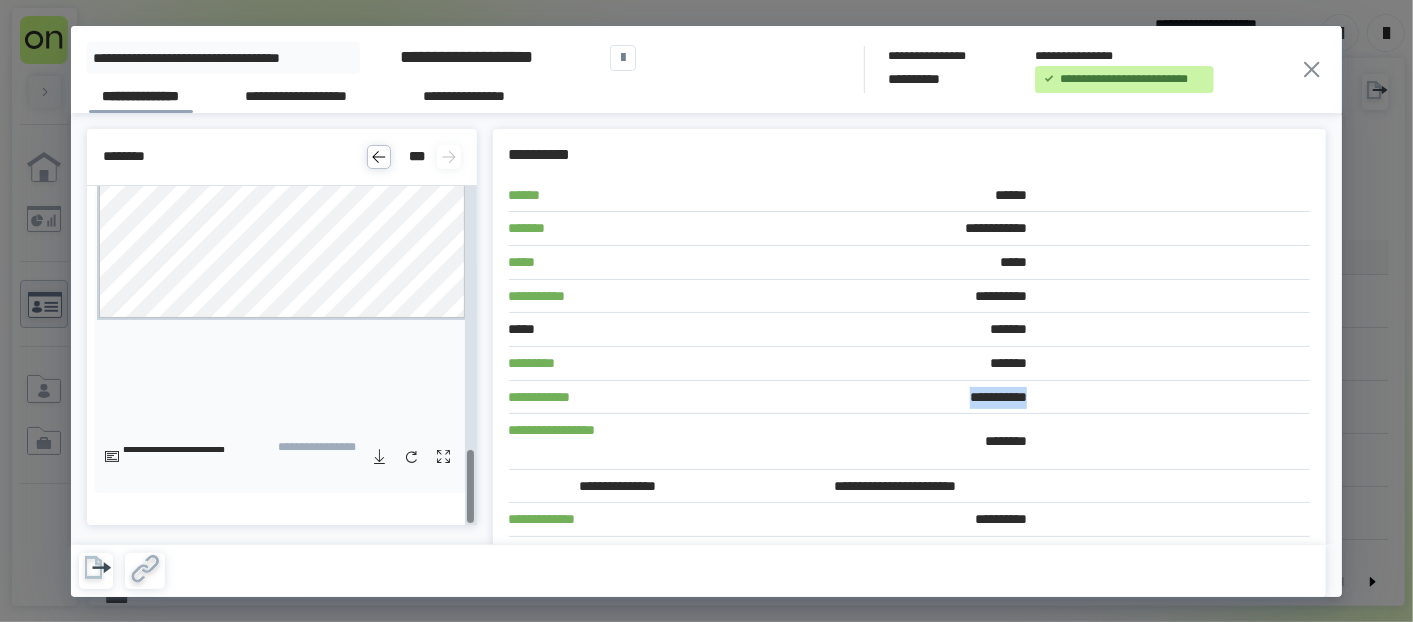 click 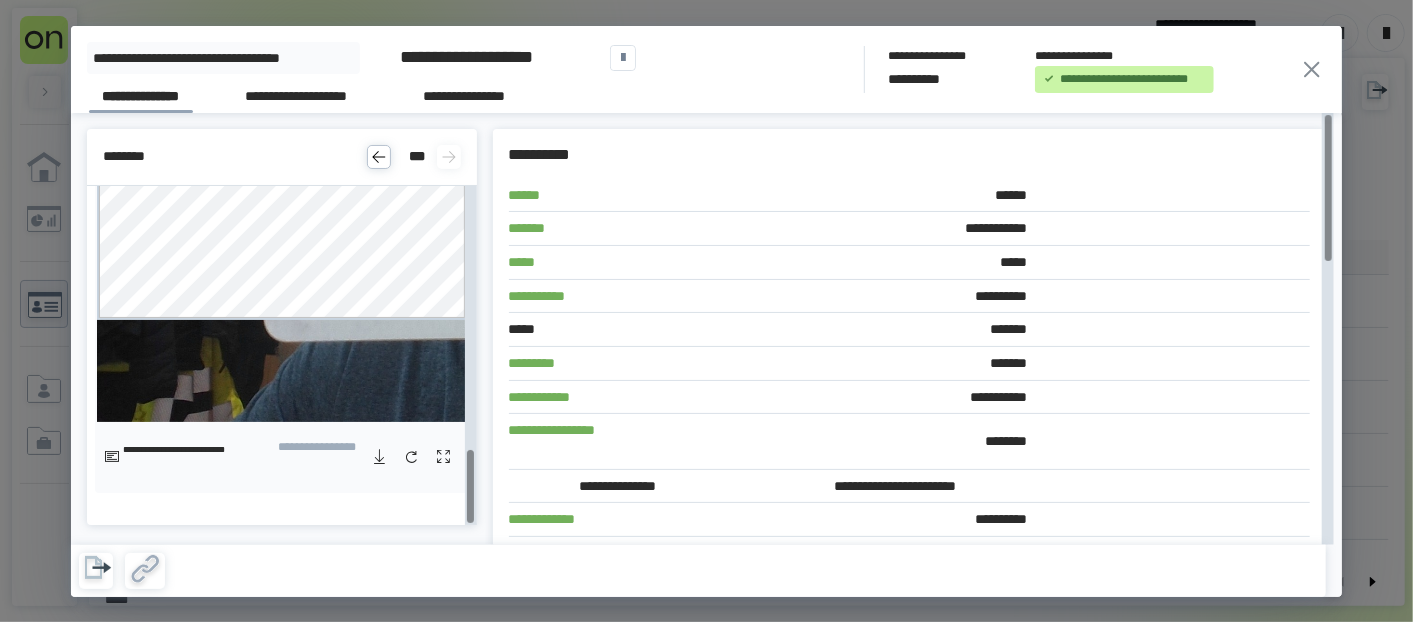 click on "**********" at bounding box center [706, 311] 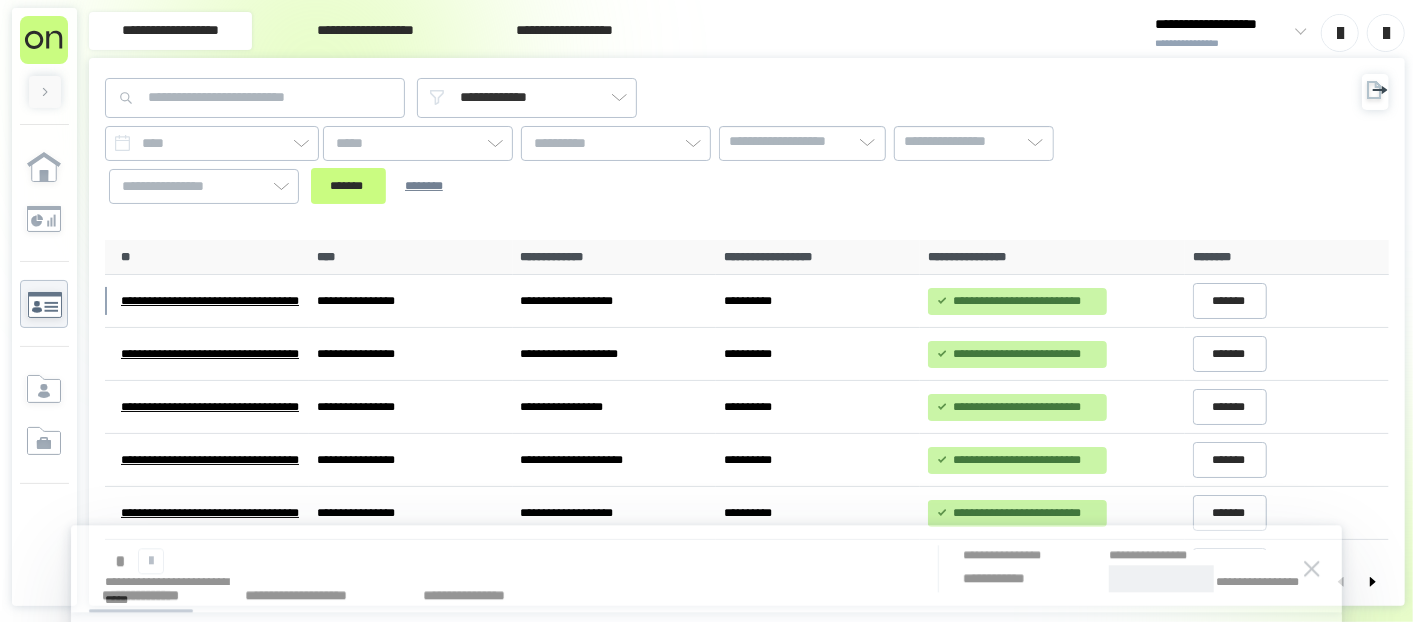 click on "**********" at bounding box center (365, 31) 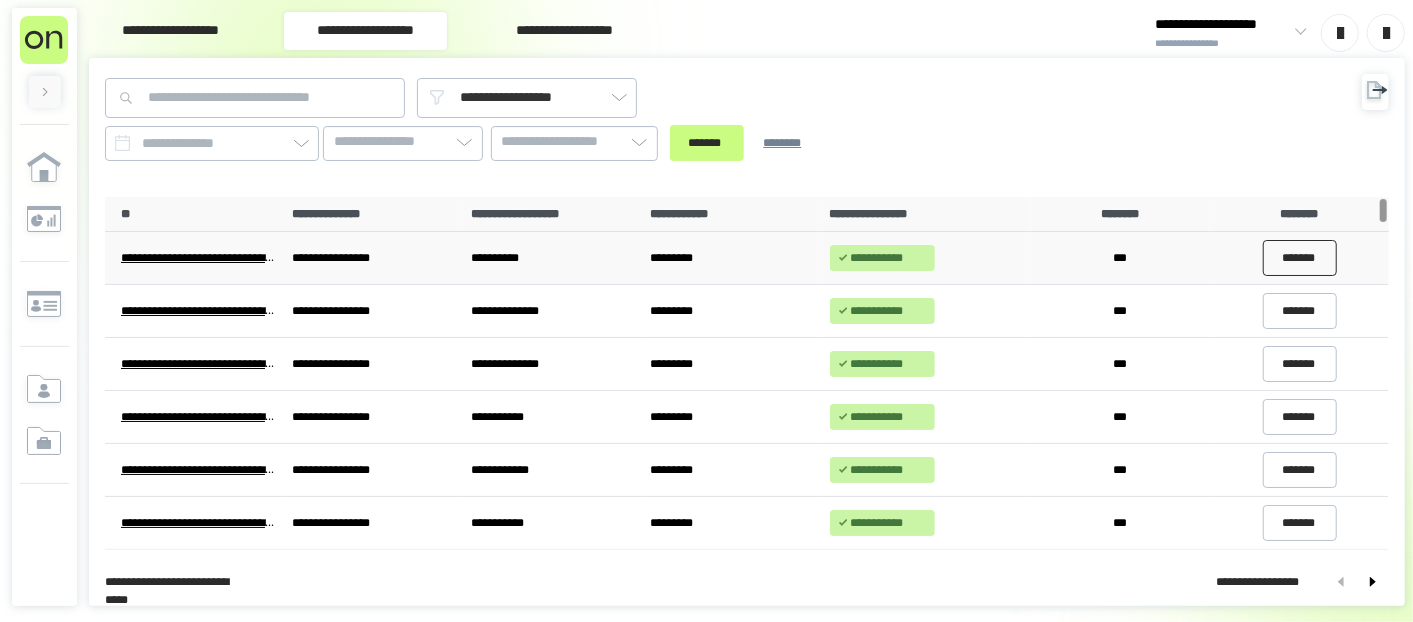 click on "*******" at bounding box center [1300, 258] 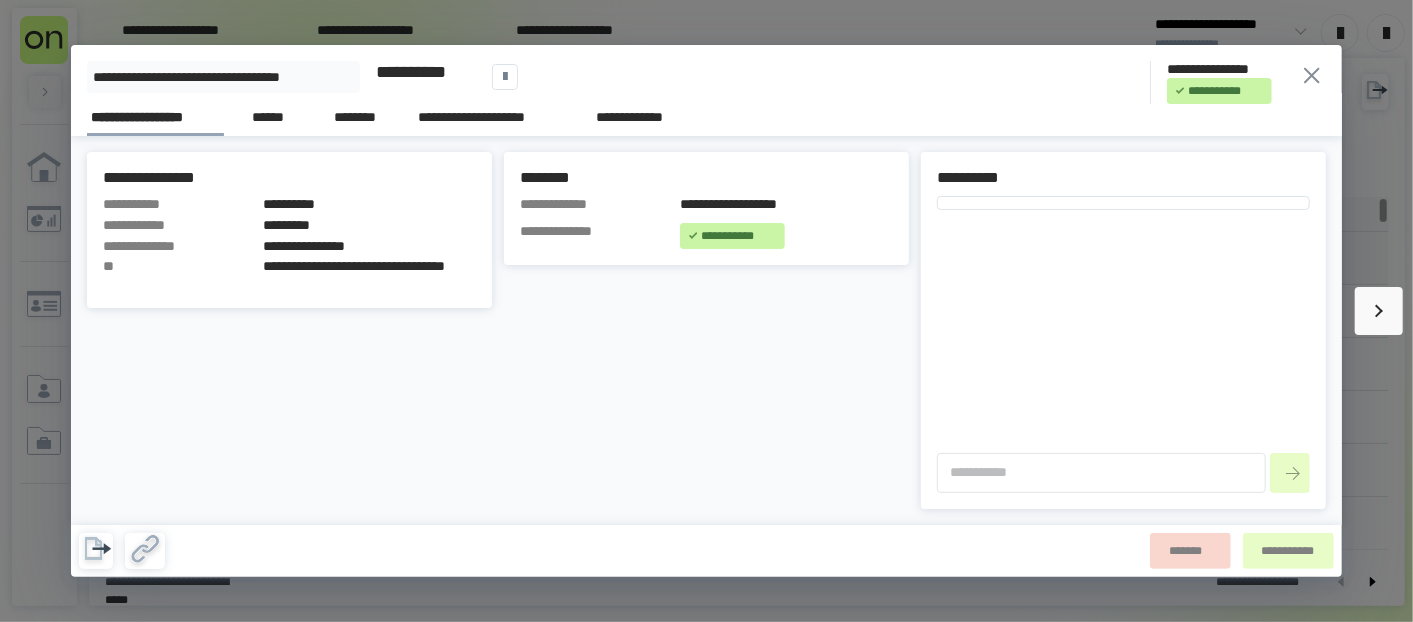 type on "*" 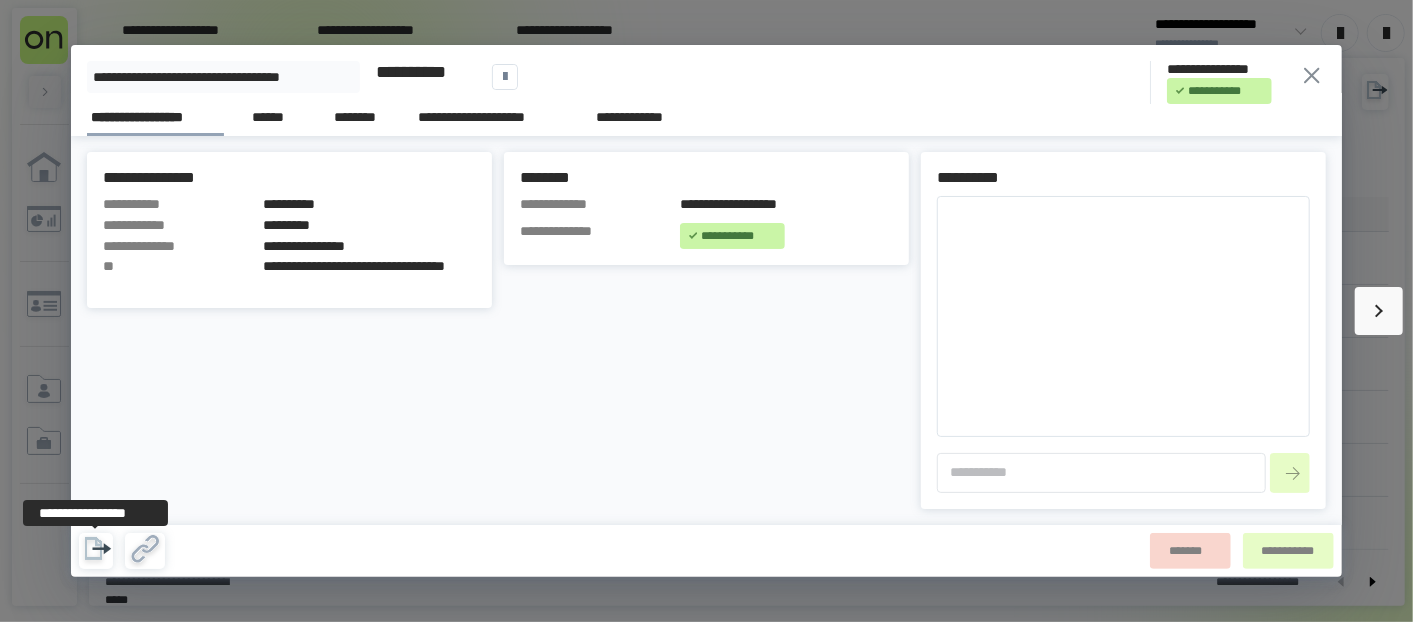 click 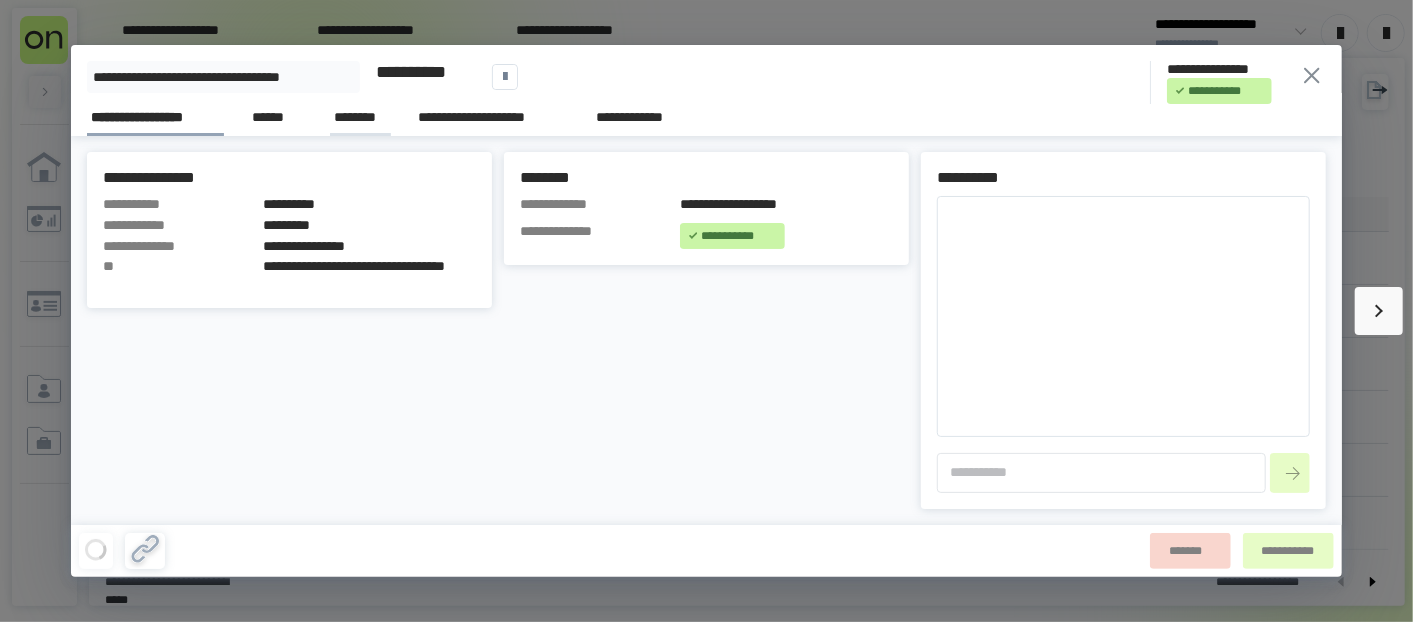 click on "********" at bounding box center (360, 118) 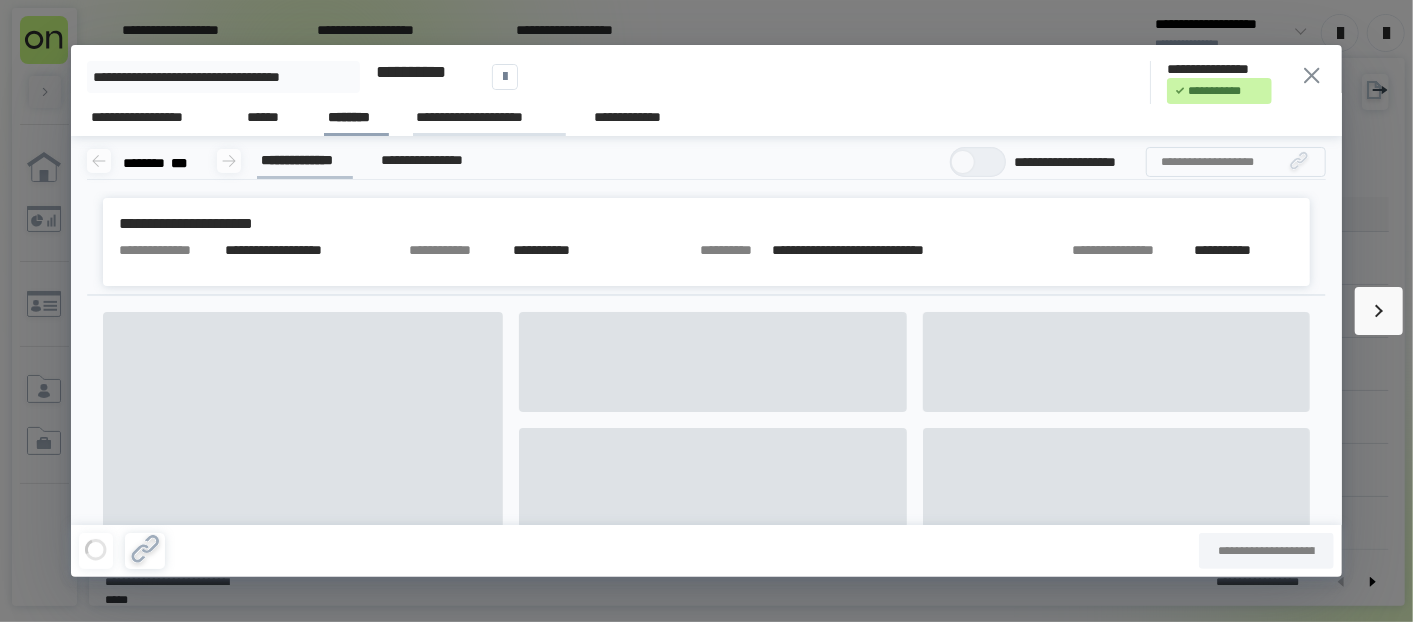 click on "**********" at bounding box center [489, 117] 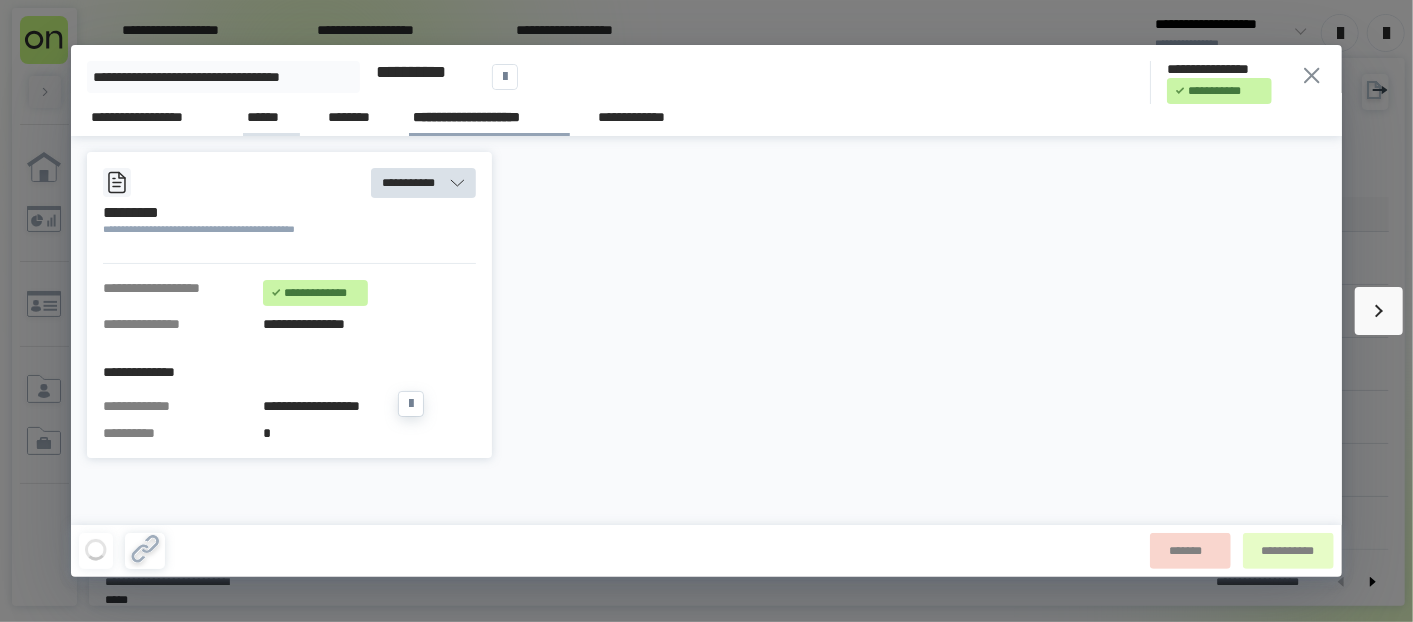 click on "********" at bounding box center (354, 118) 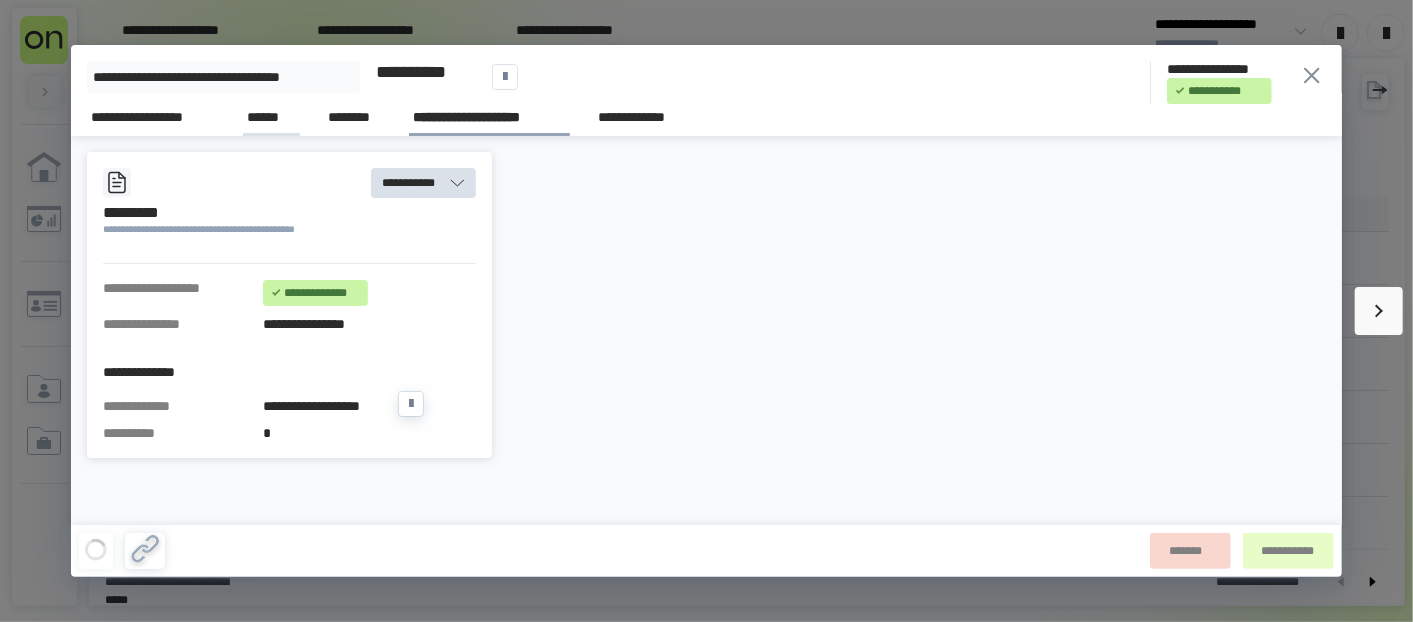 click on "******" at bounding box center [272, 117] 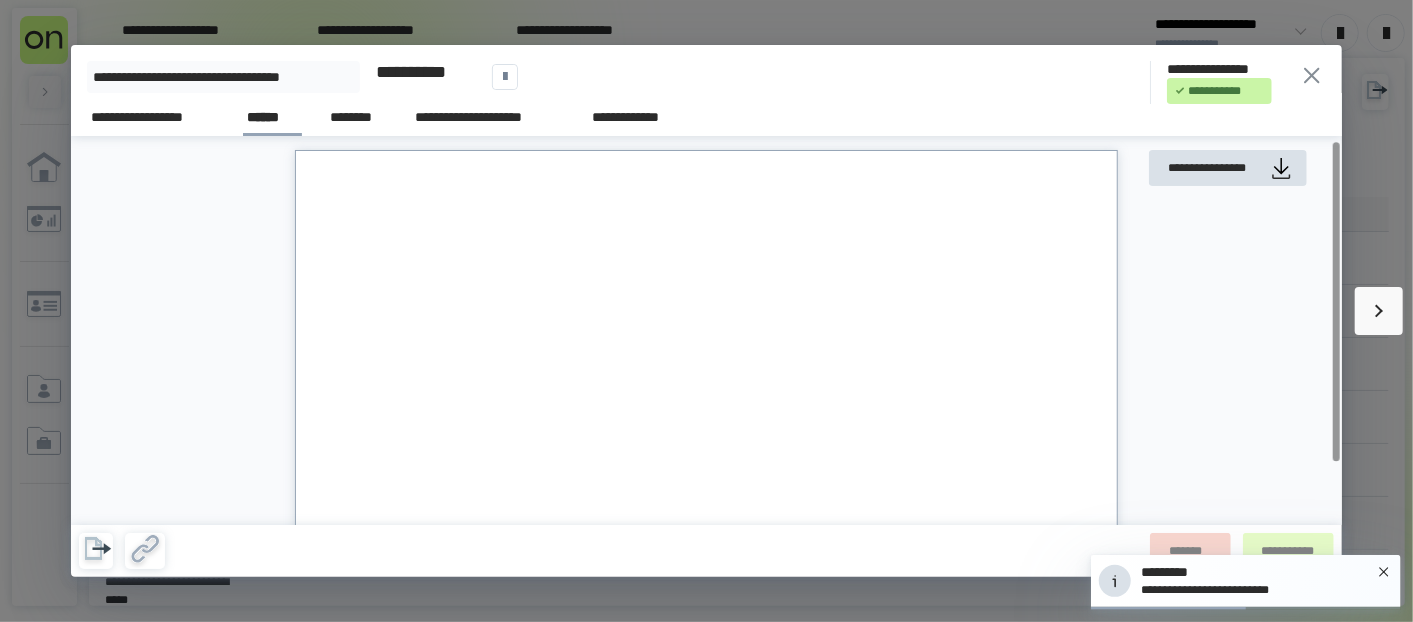scroll, scrollTop: 80, scrollLeft: 0, axis: vertical 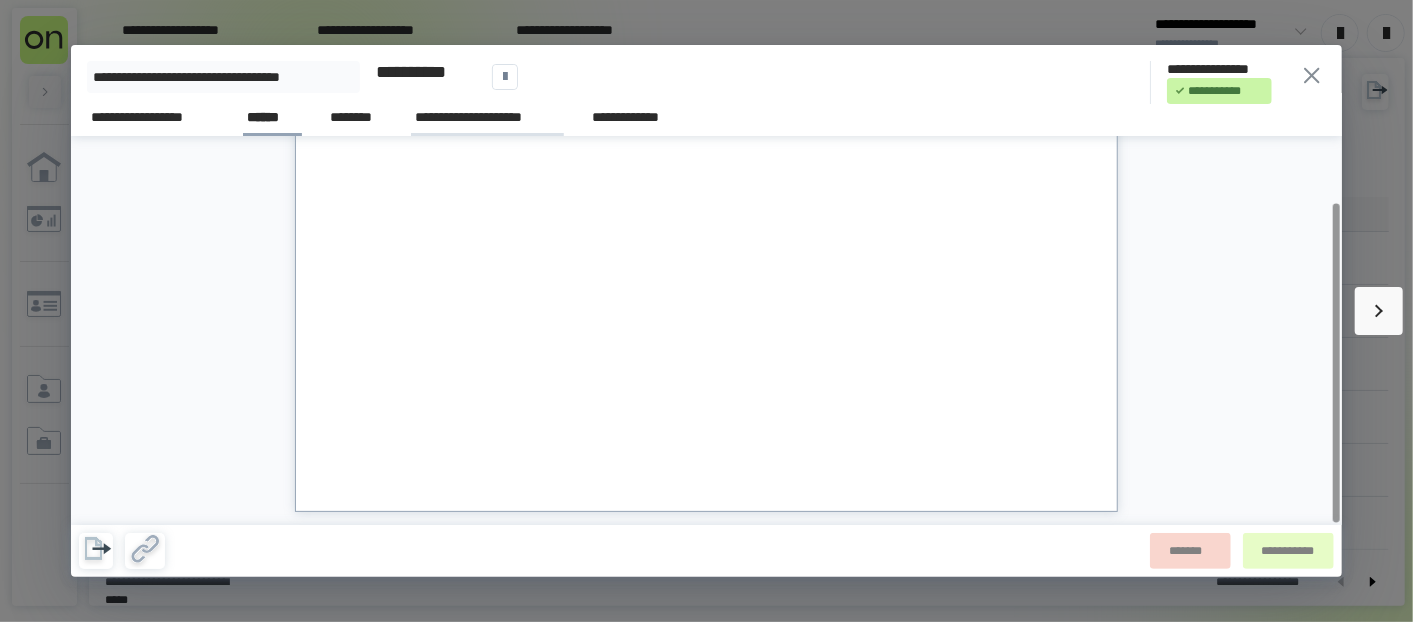 click on "**********" at bounding box center (487, 117) 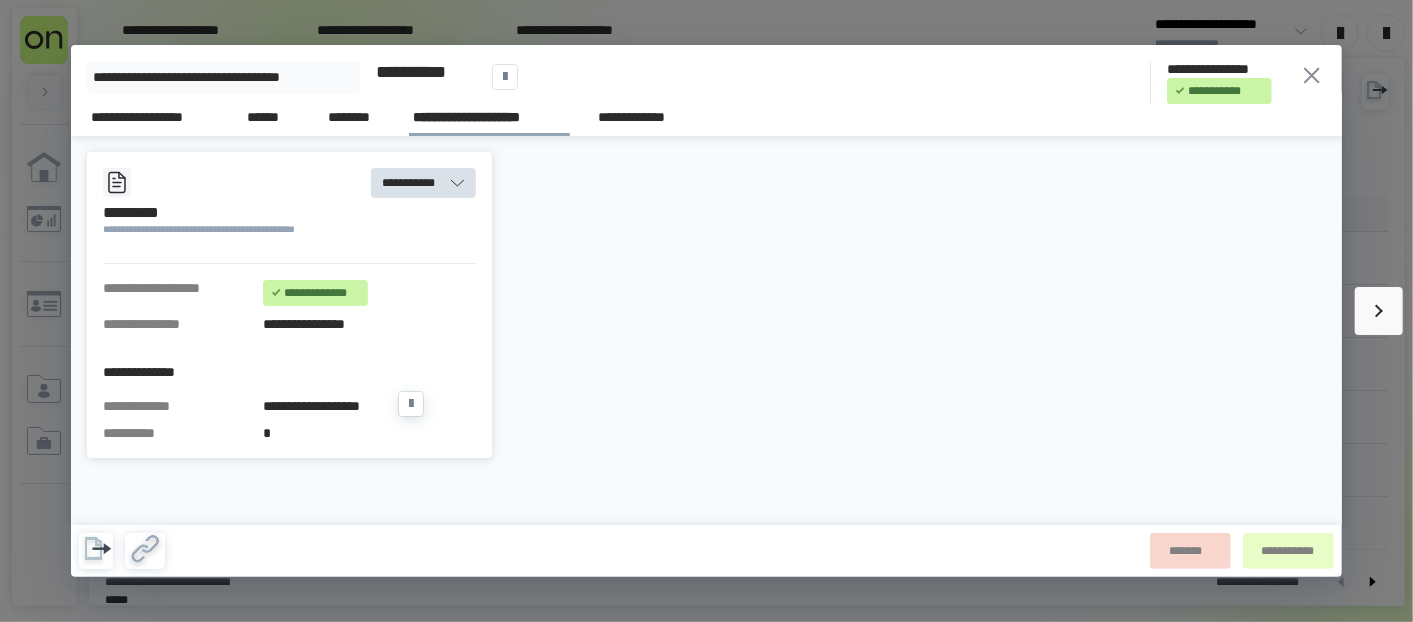 click on "**********" at bounding box center (289, 207) 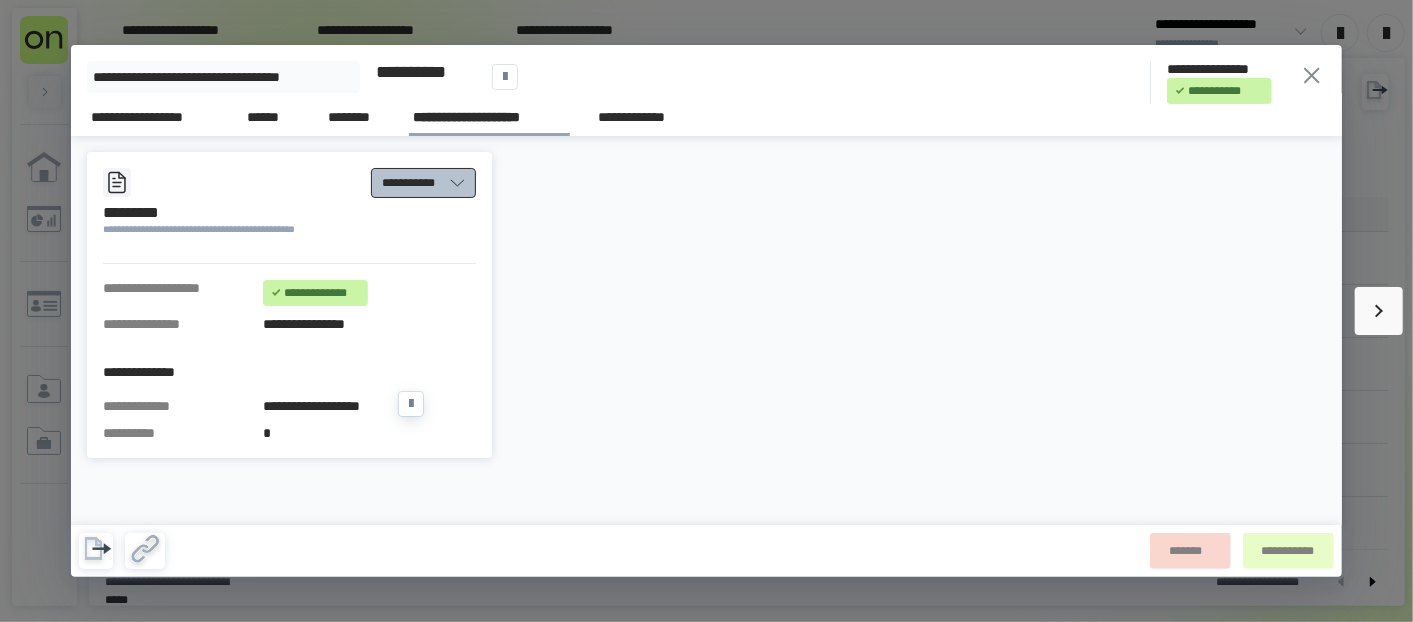 click on "**********" at bounding box center (411, 183) 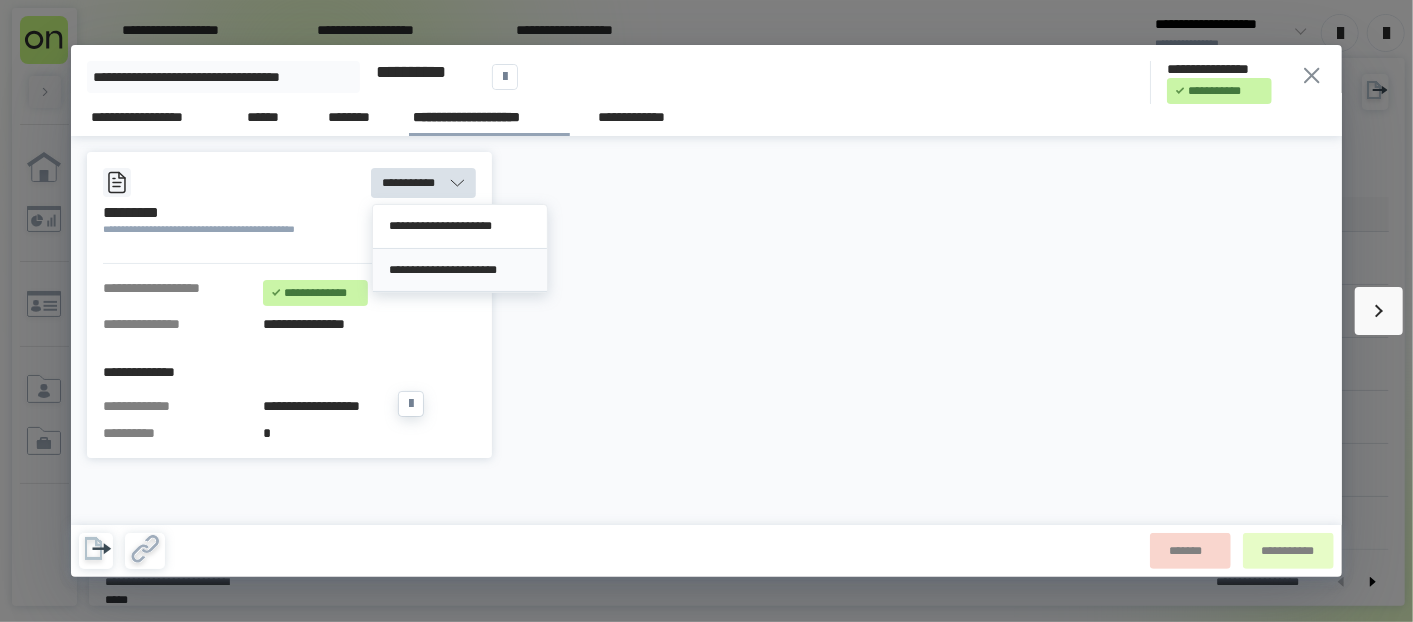 click on "**********" at bounding box center [460, 270] 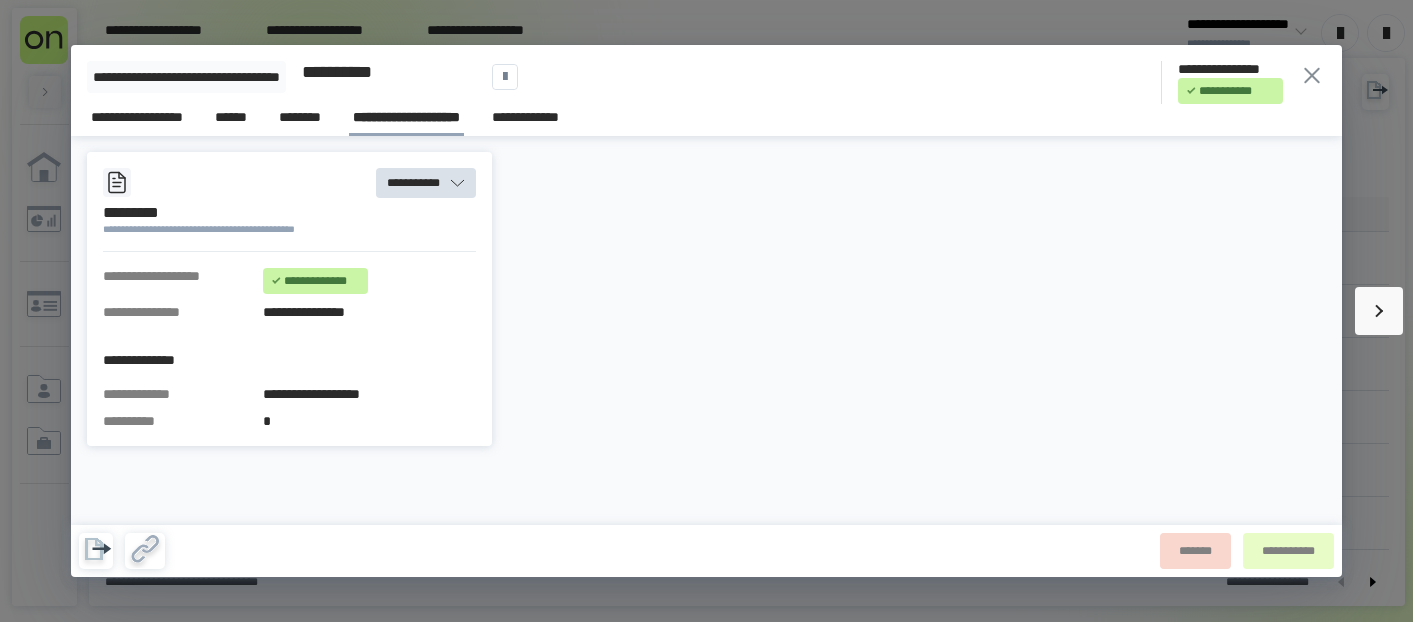 drag, startPoint x: 0, startPoint y: 0, endPoint x: 128, endPoint y: 117, distance: 173.41568 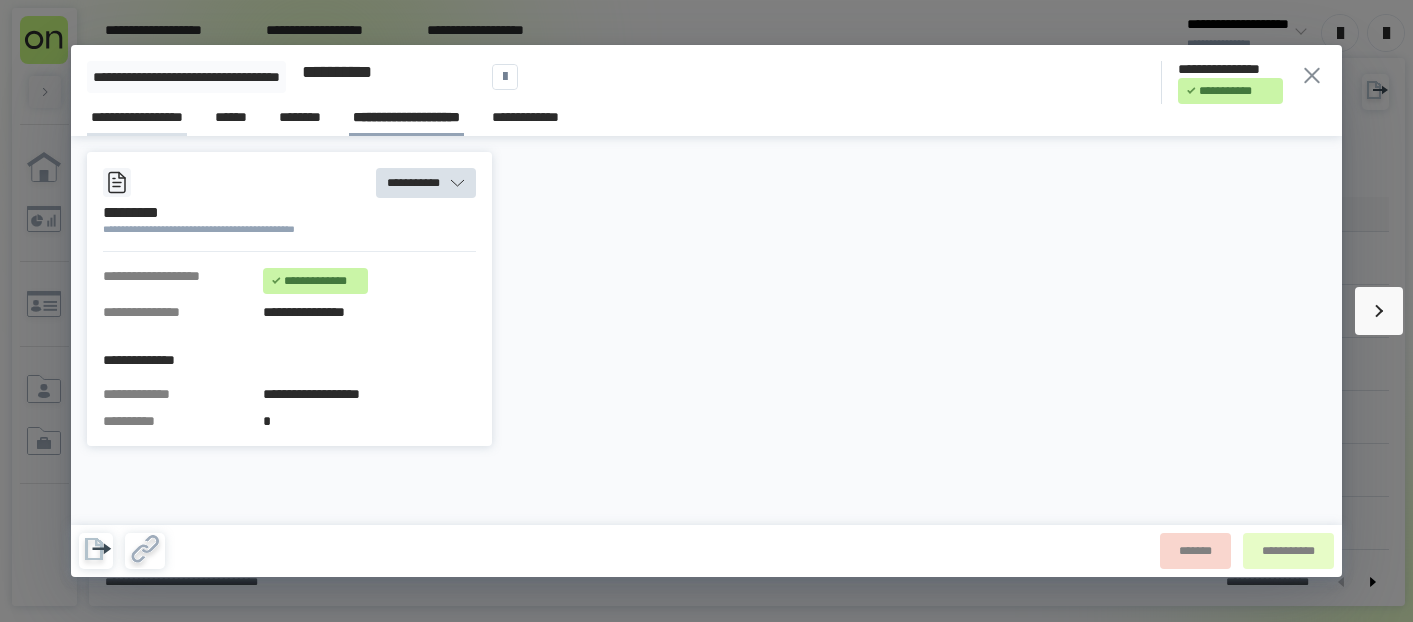 click on "**********" at bounding box center (137, 117) 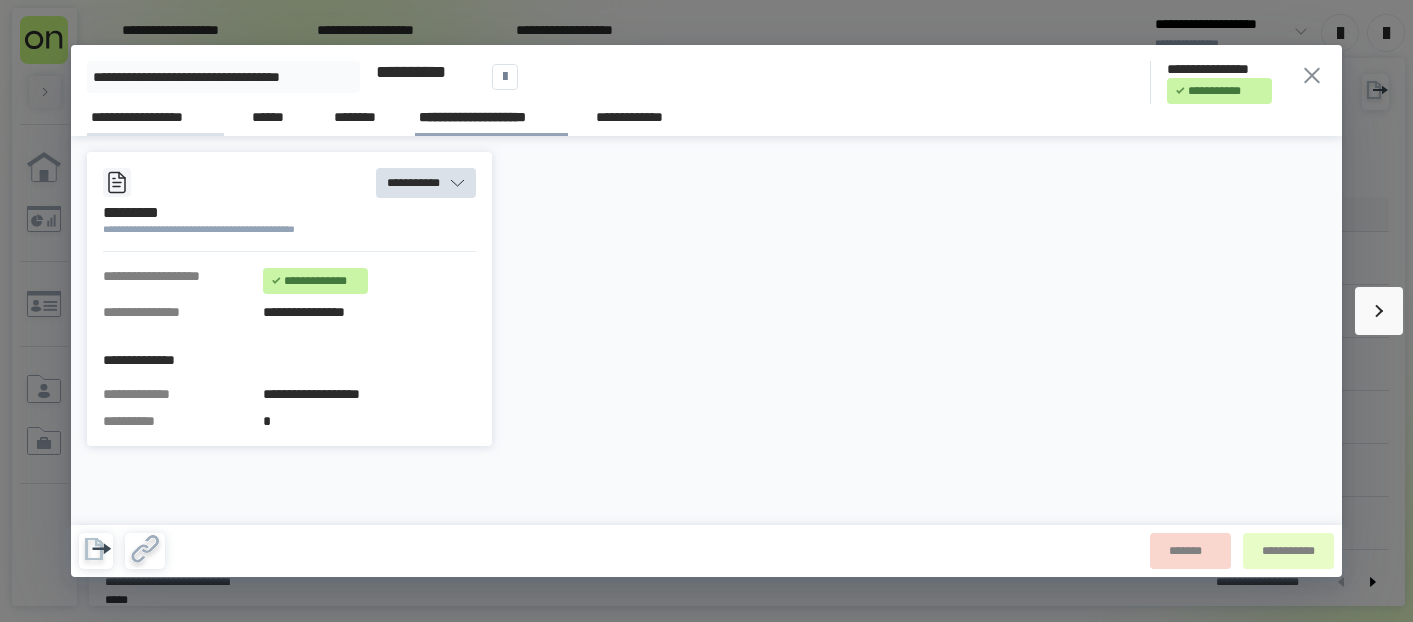 scroll, scrollTop: 0, scrollLeft: 0, axis: both 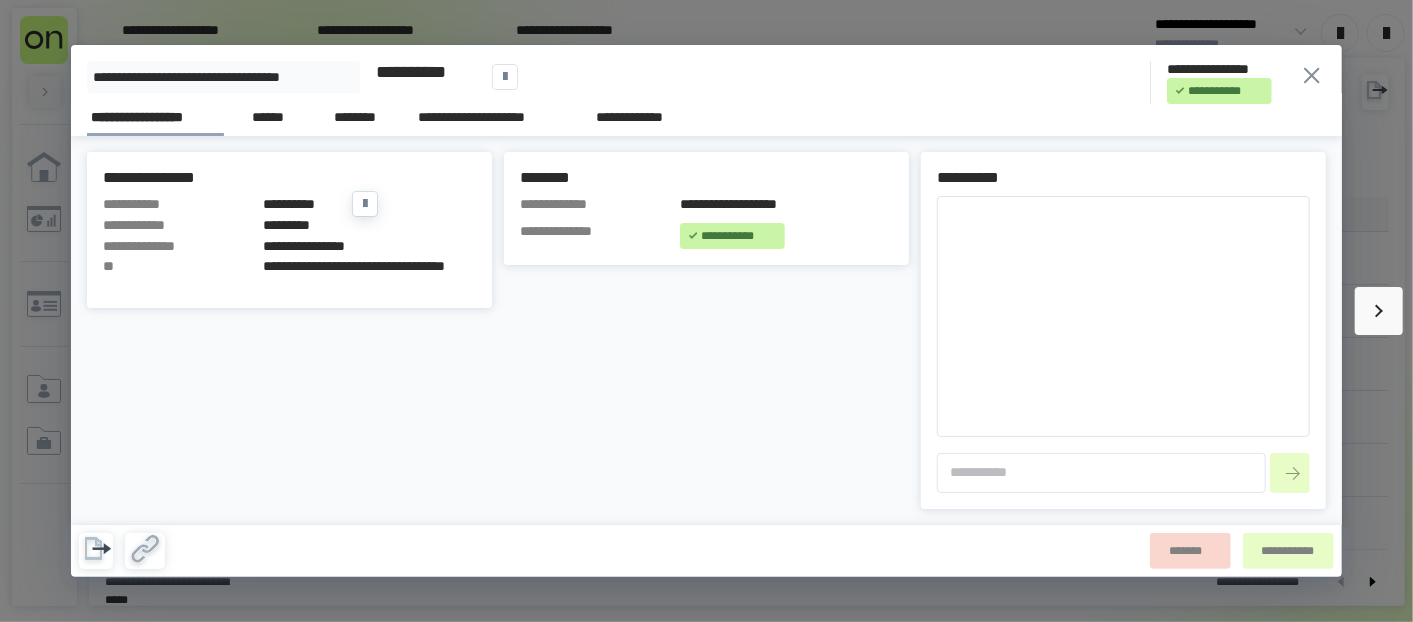 click on "*********" at bounding box center (369, 225) 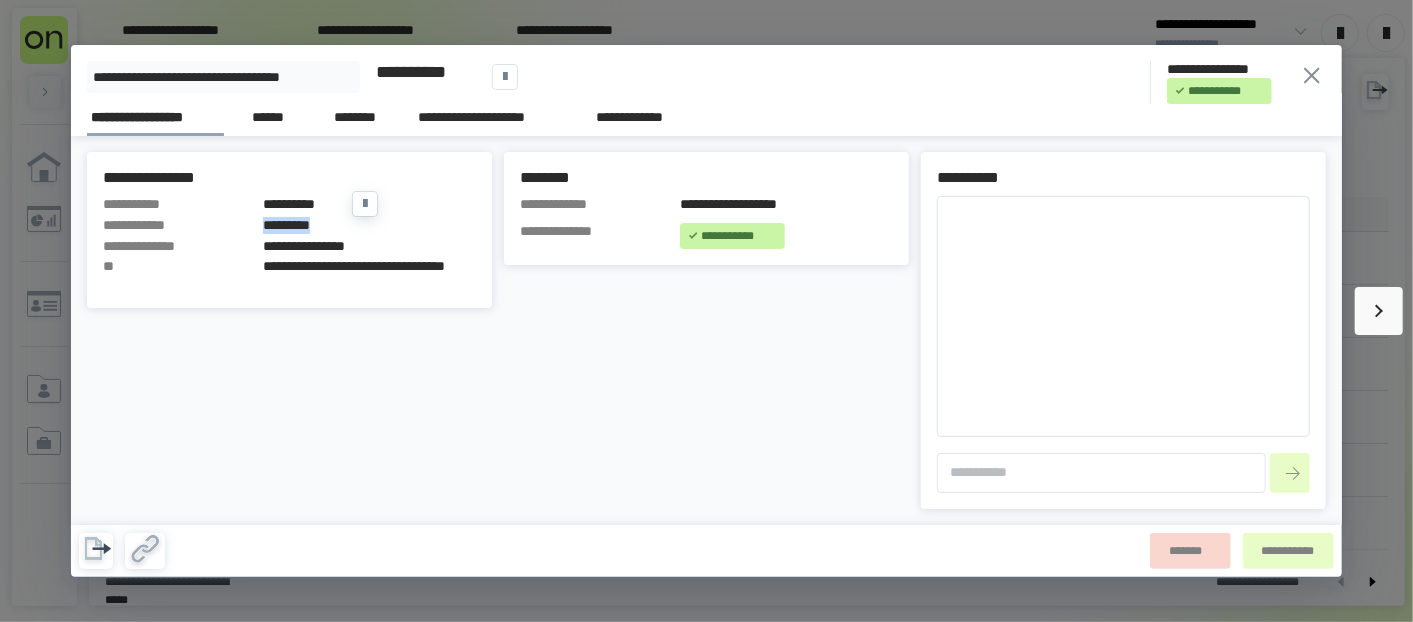 click on "*********" at bounding box center [369, 225] 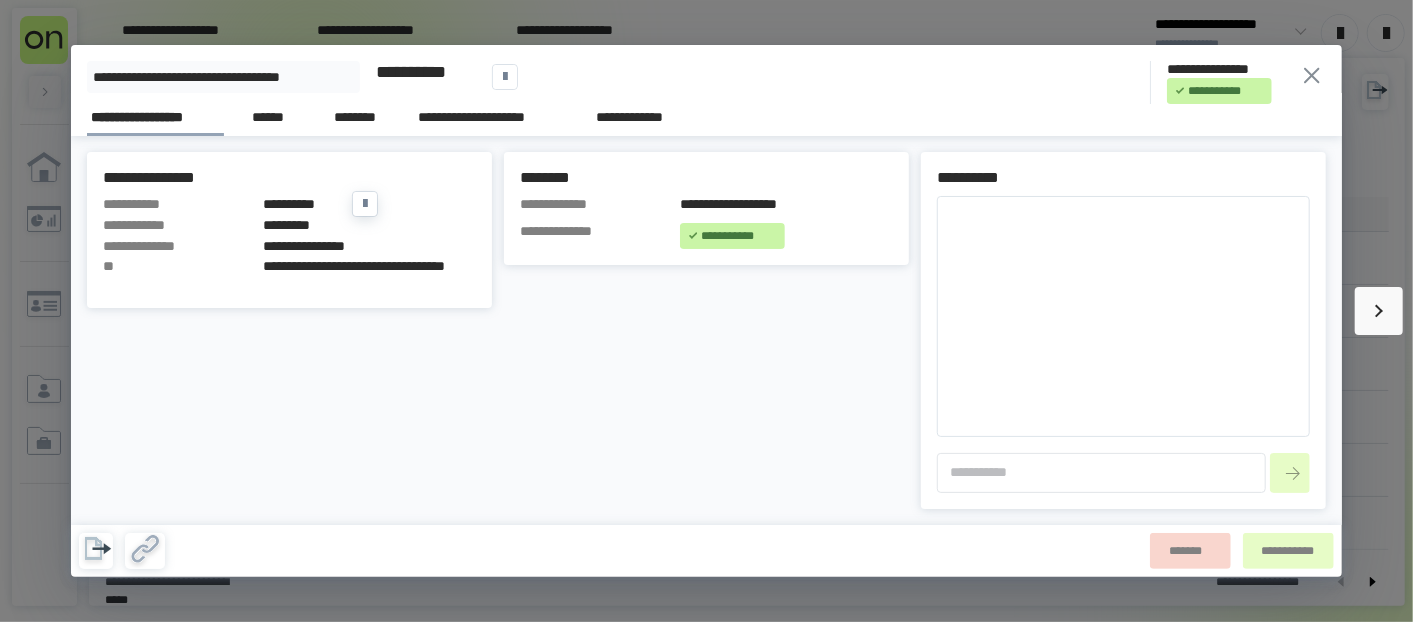 click on "**********" at bounding box center (369, 246) 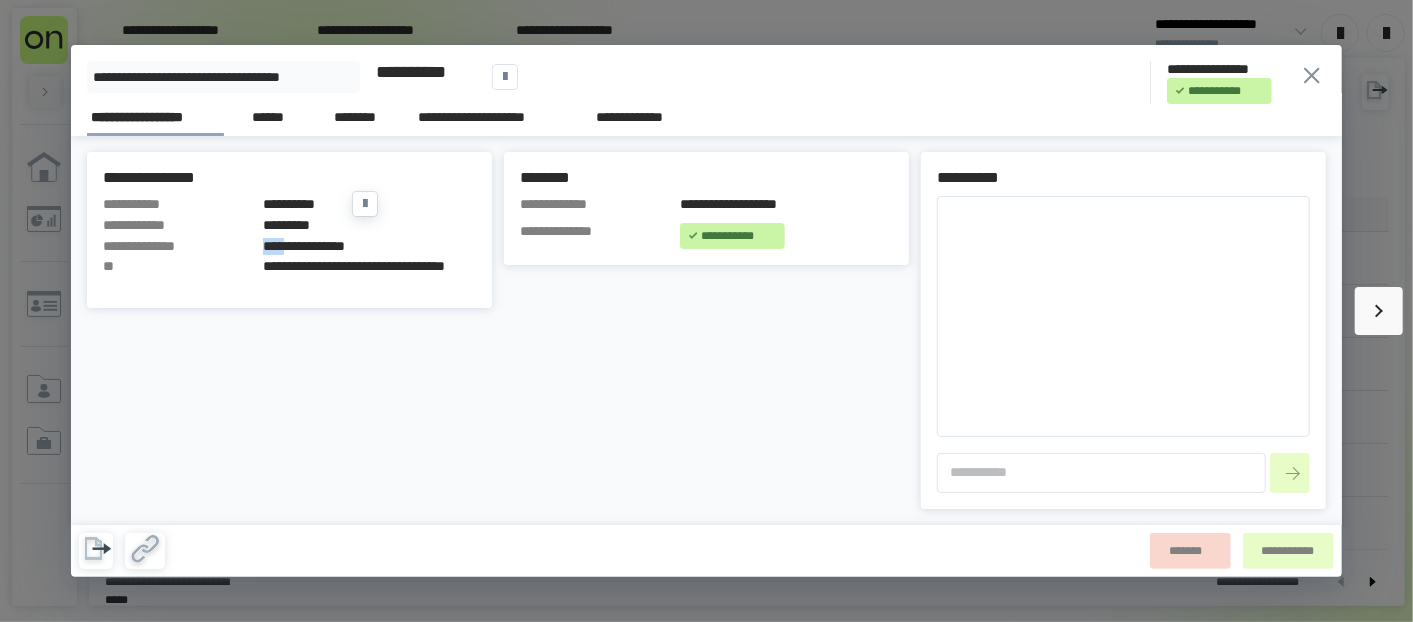 click on "**********" at bounding box center [369, 246] 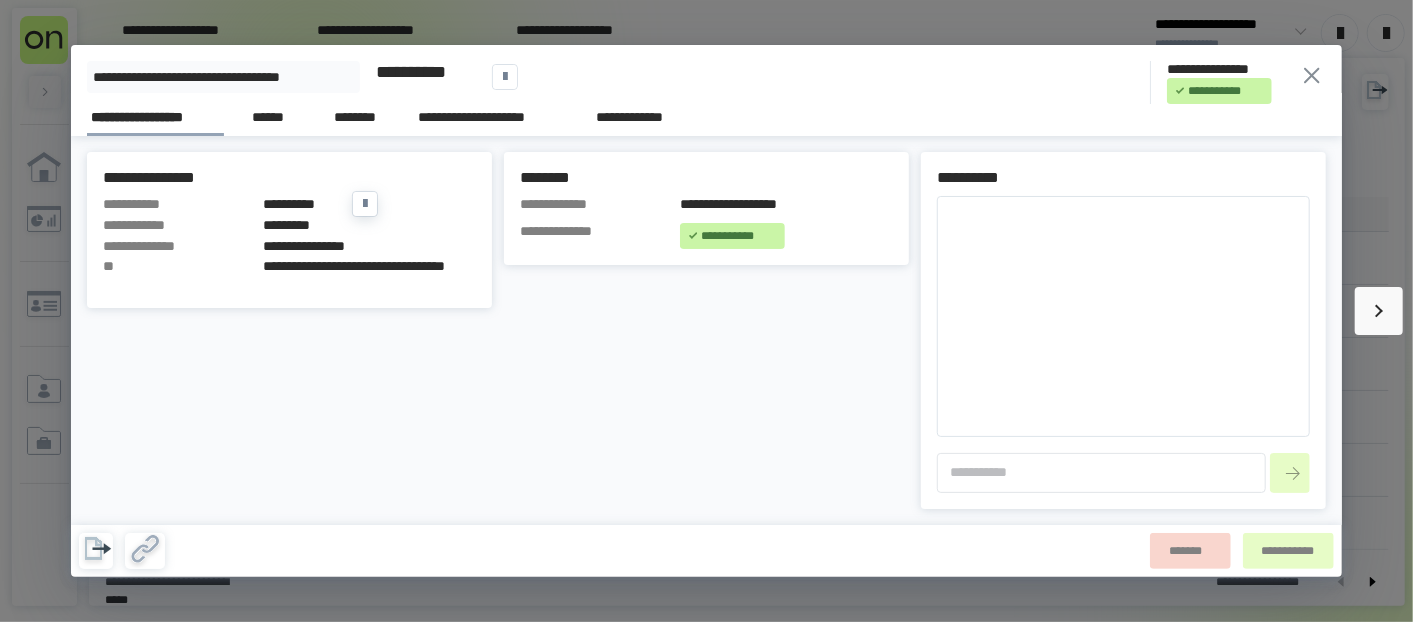 drag, startPoint x: 267, startPoint y: 236, endPoint x: 280, endPoint y: 219, distance: 21.400934 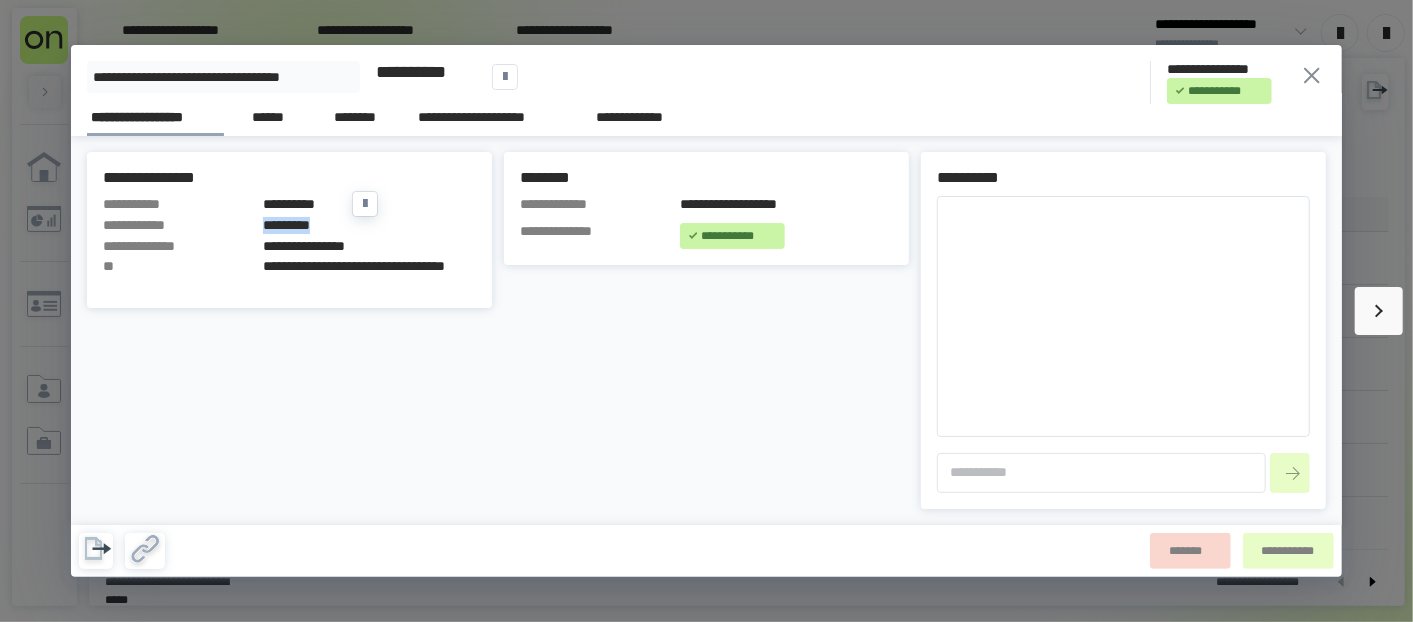 click on "*********" at bounding box center [369, 225] 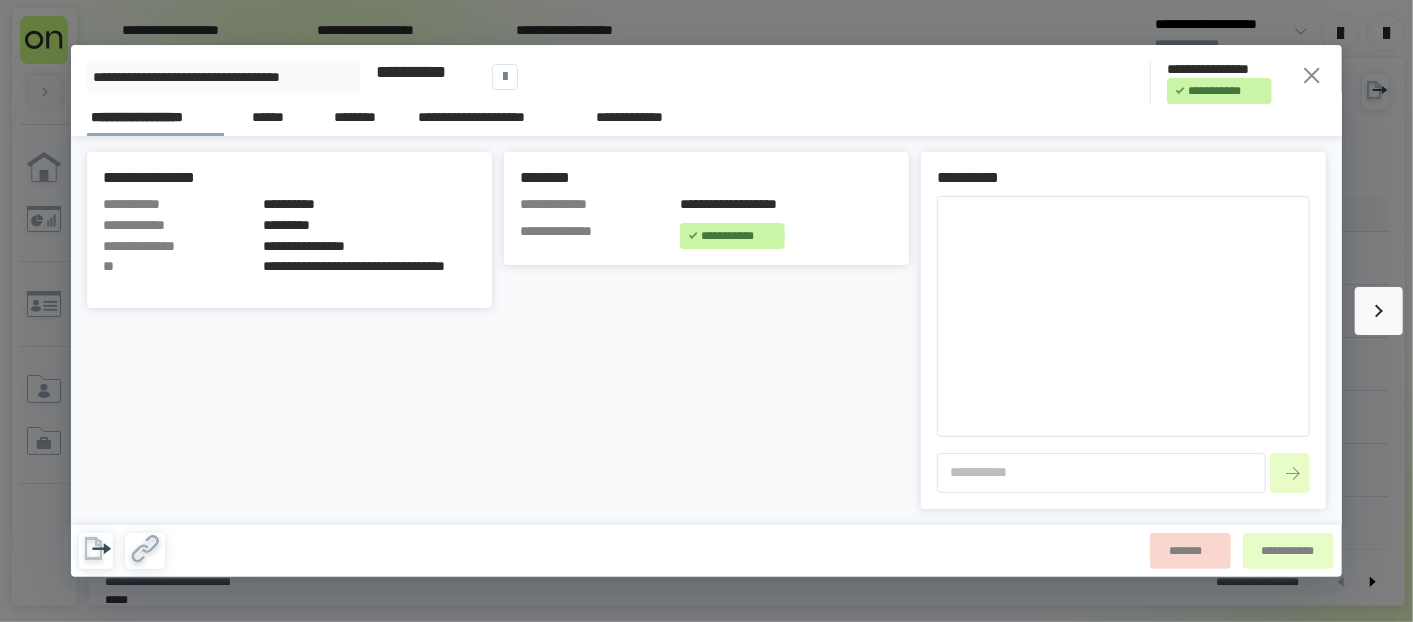 click on "**********" at bounding box center (706, 311) 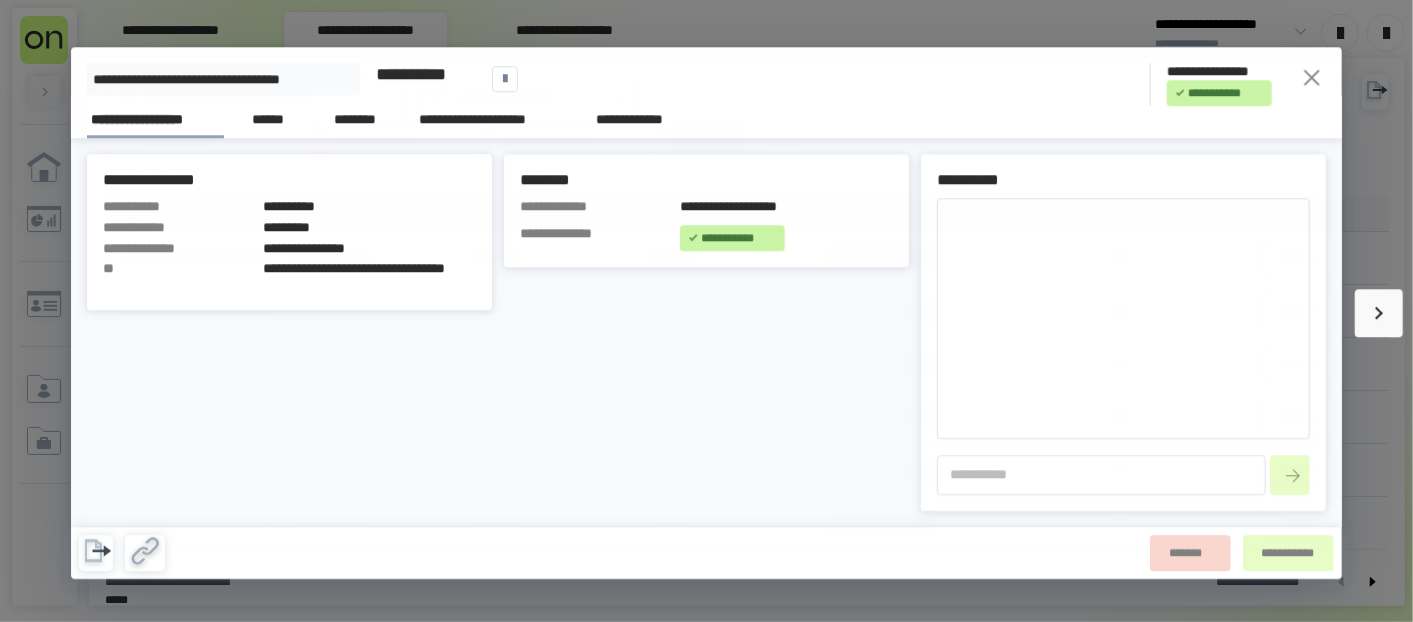 type on "*" 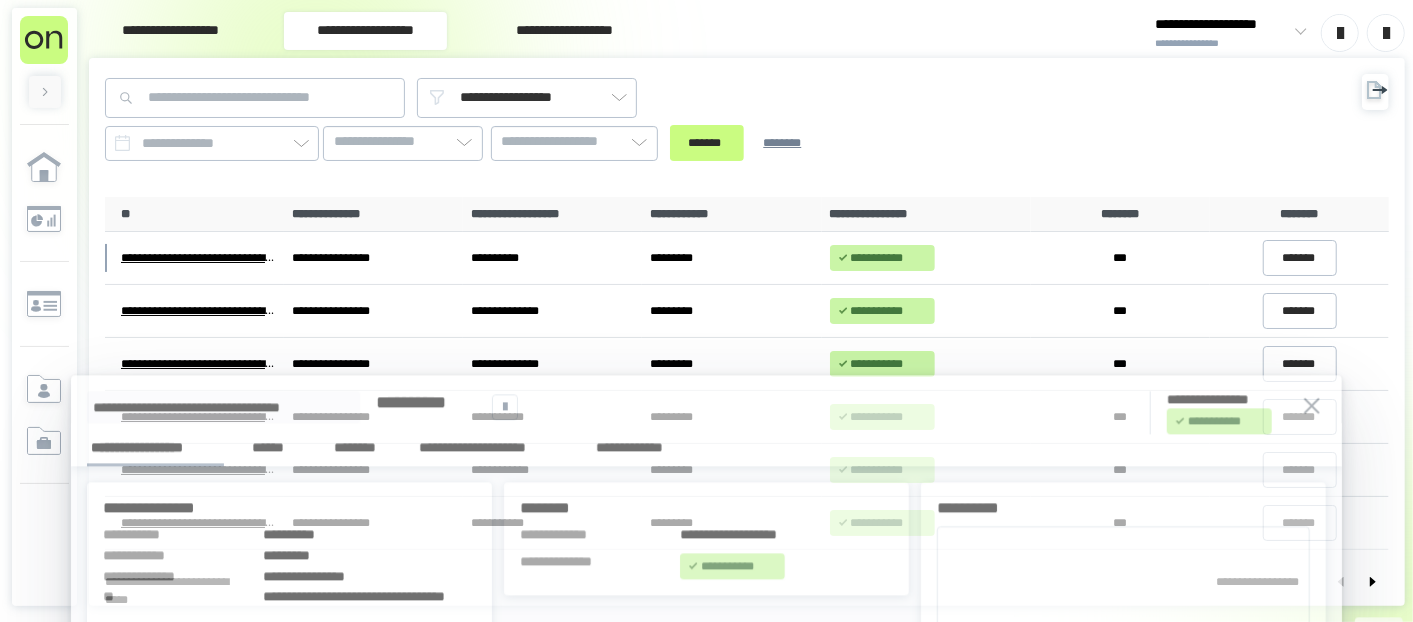 click on "**********" at bounding box center [1222, 25] 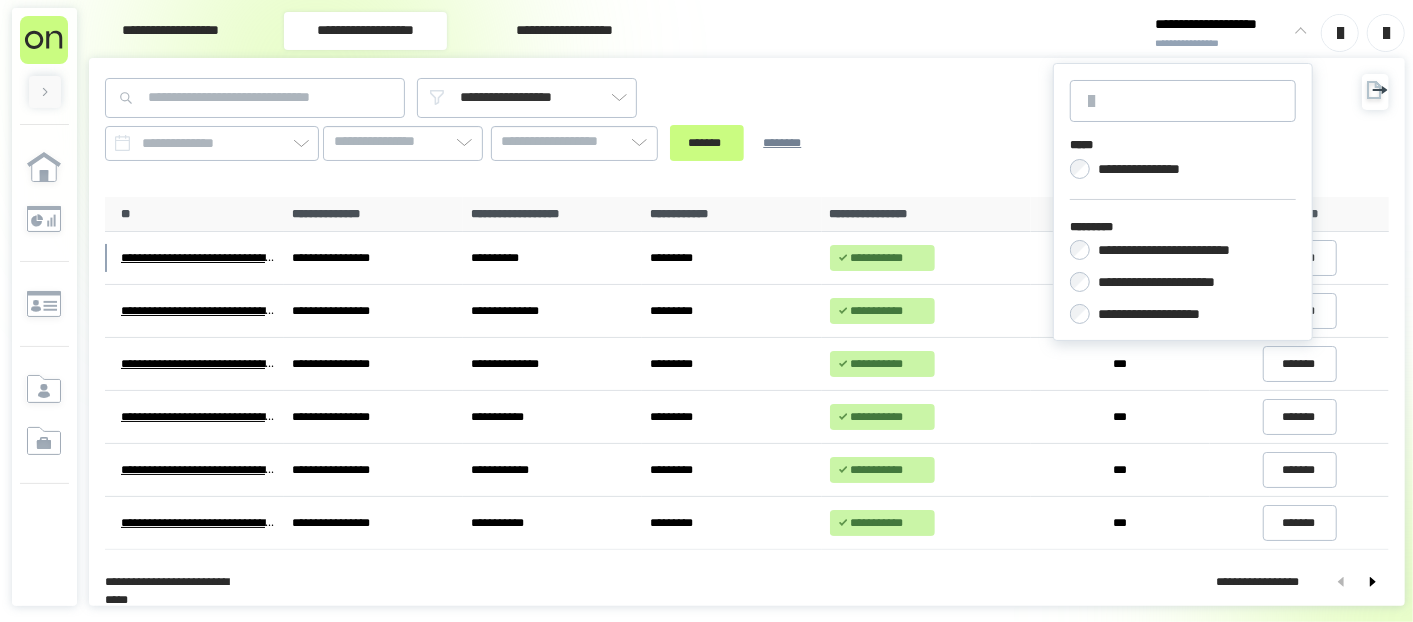 click on "**********" at bounding box center [1183, 279] 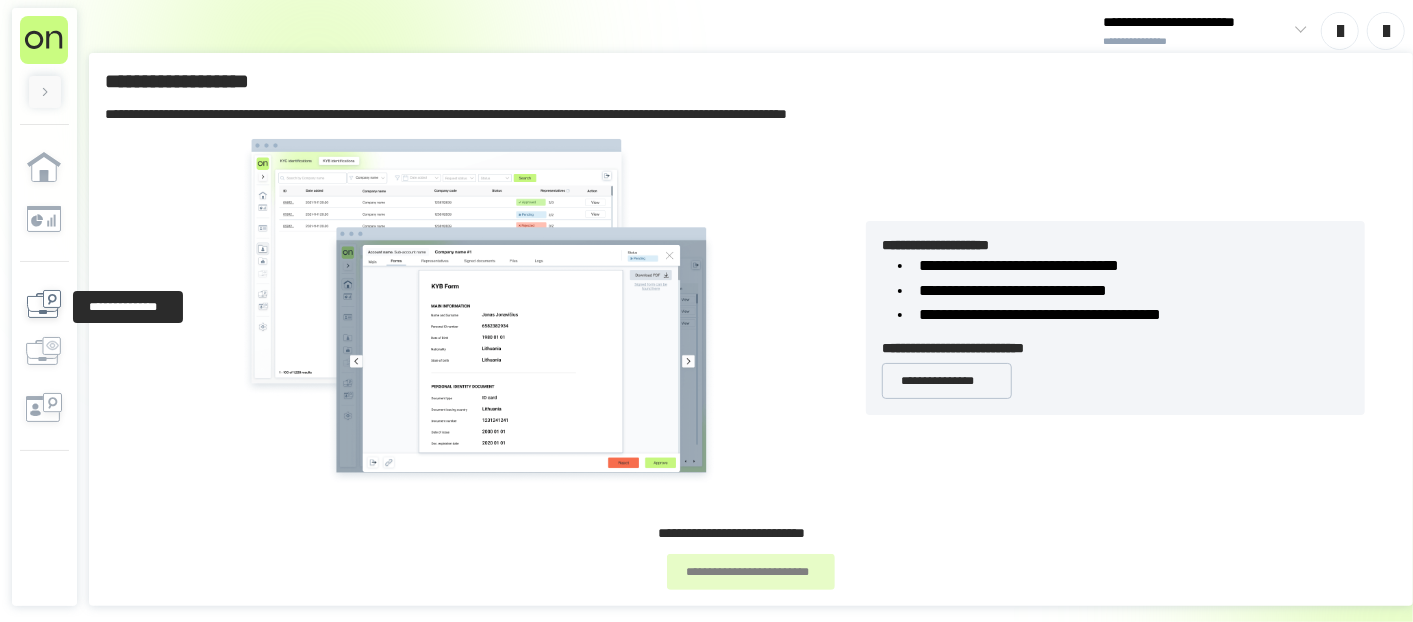 click 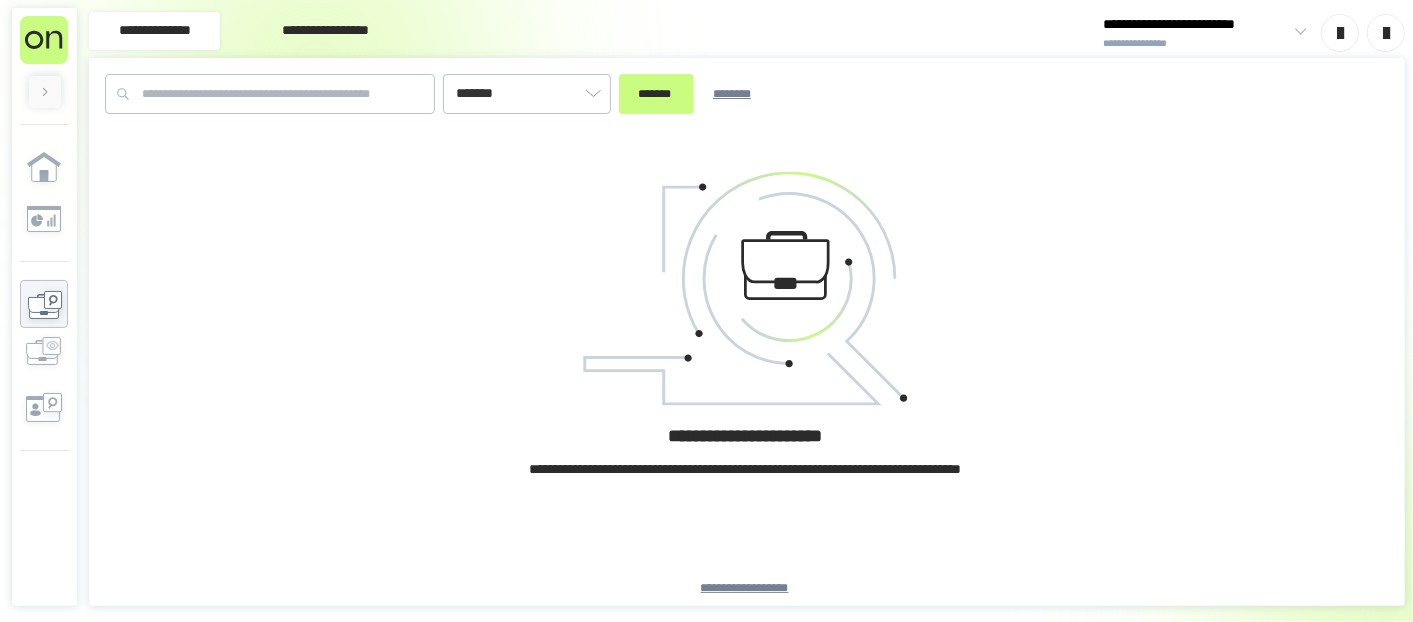 type on "*******" 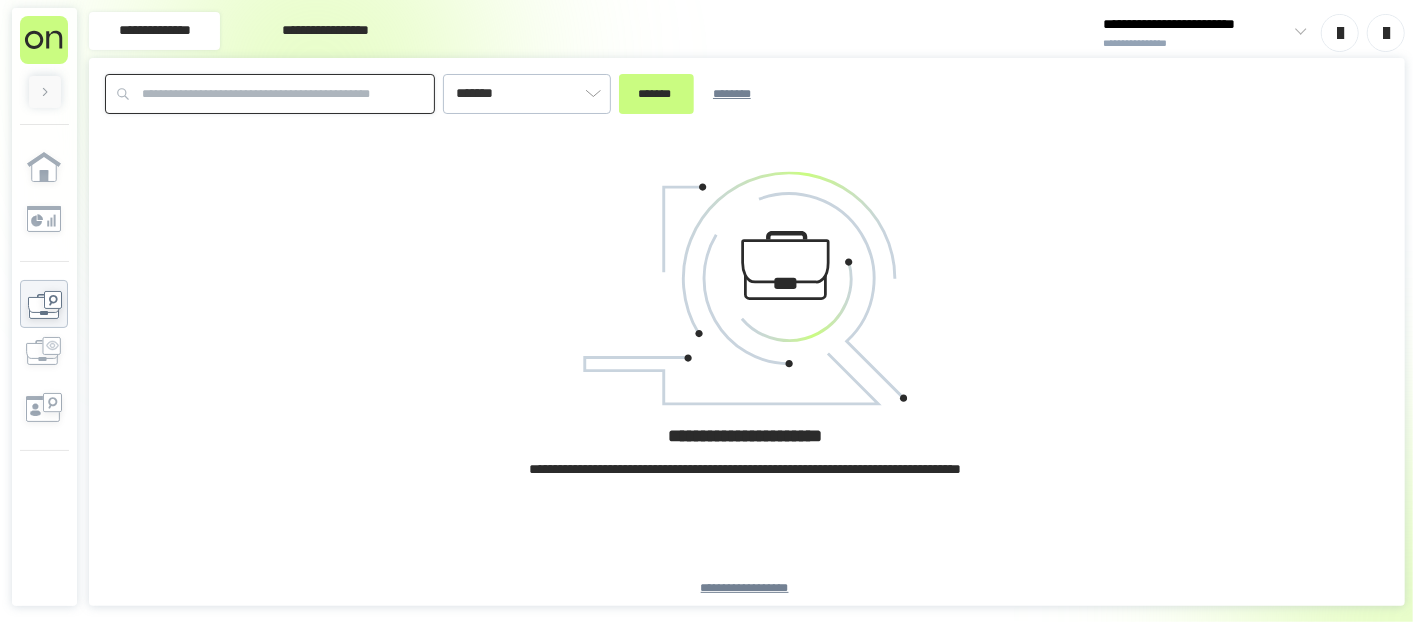 drag, startPoint x: 334, startPoint y: 97, endPoint x: 369, endPoint y: 101, distance: 35.22783 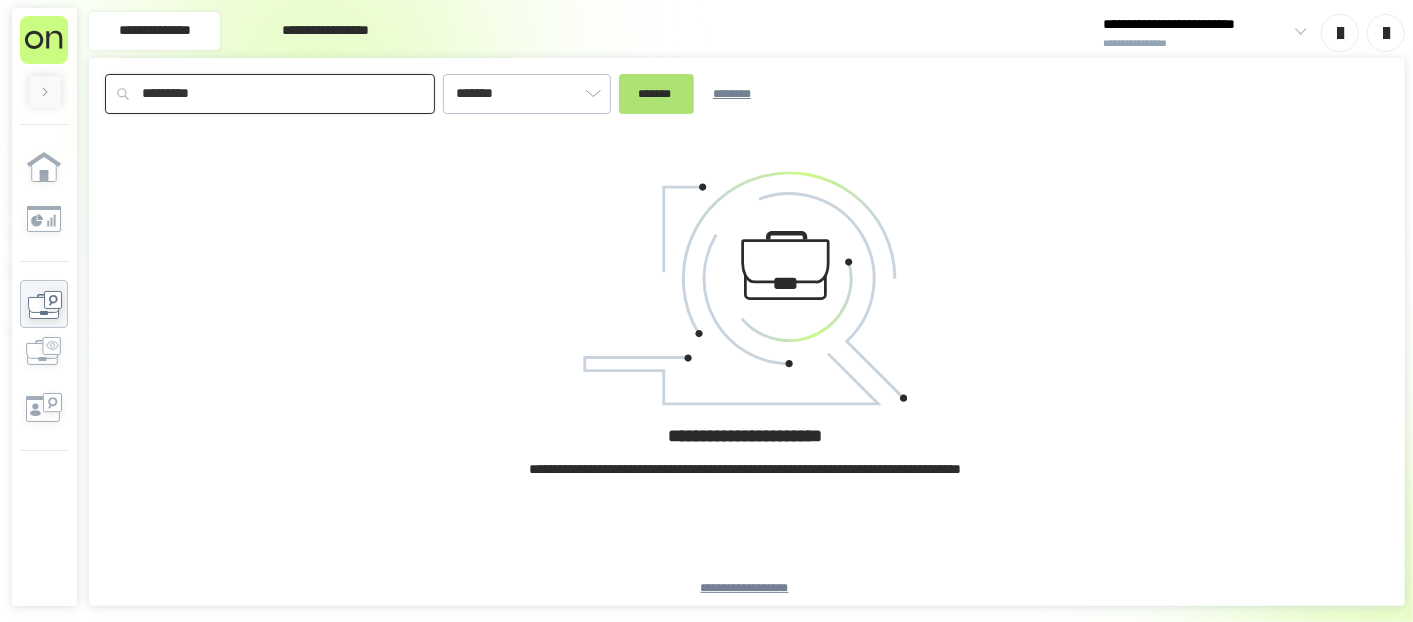 type on "*********" 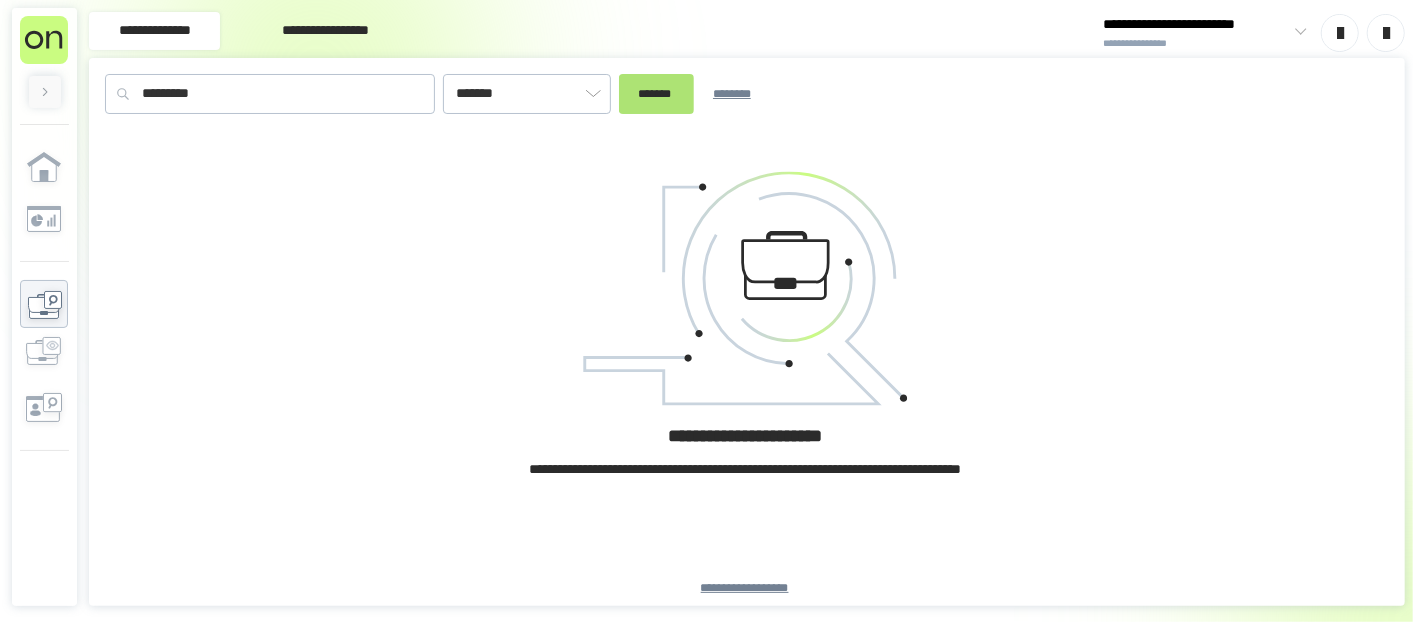 click on "*******" at bounding box center [656, 93] 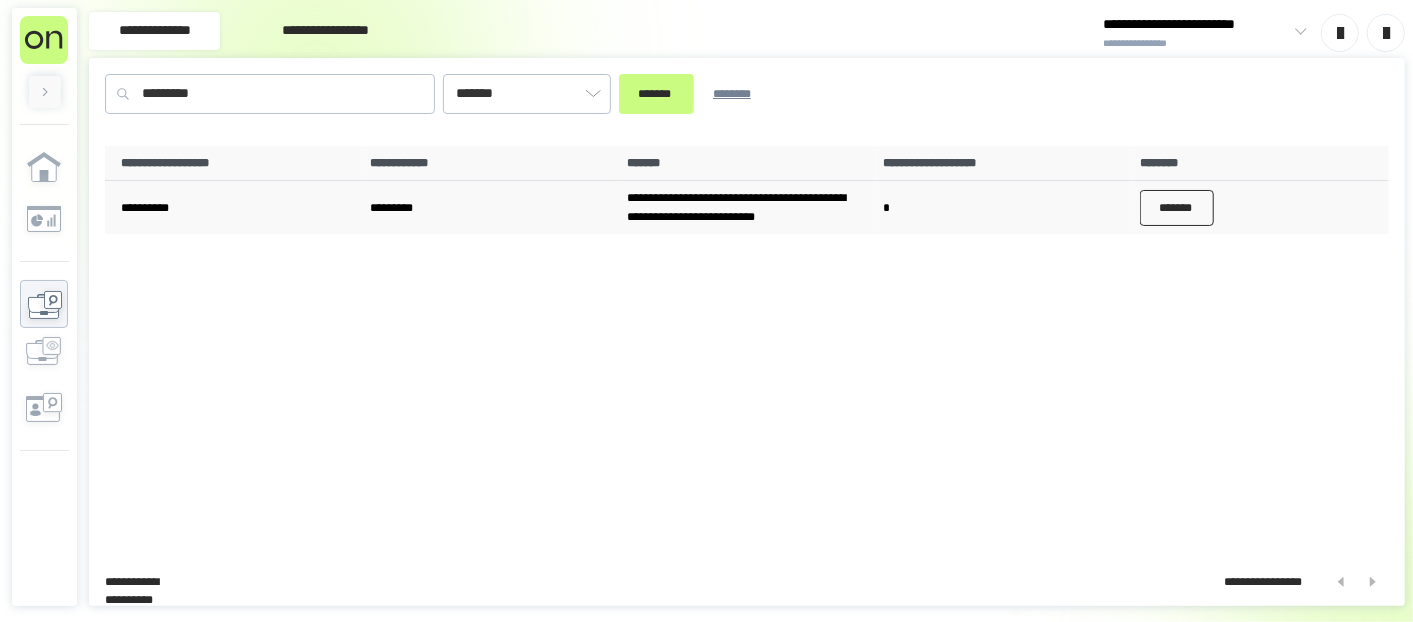 click on "*******" at bounding box center [1177, 208] 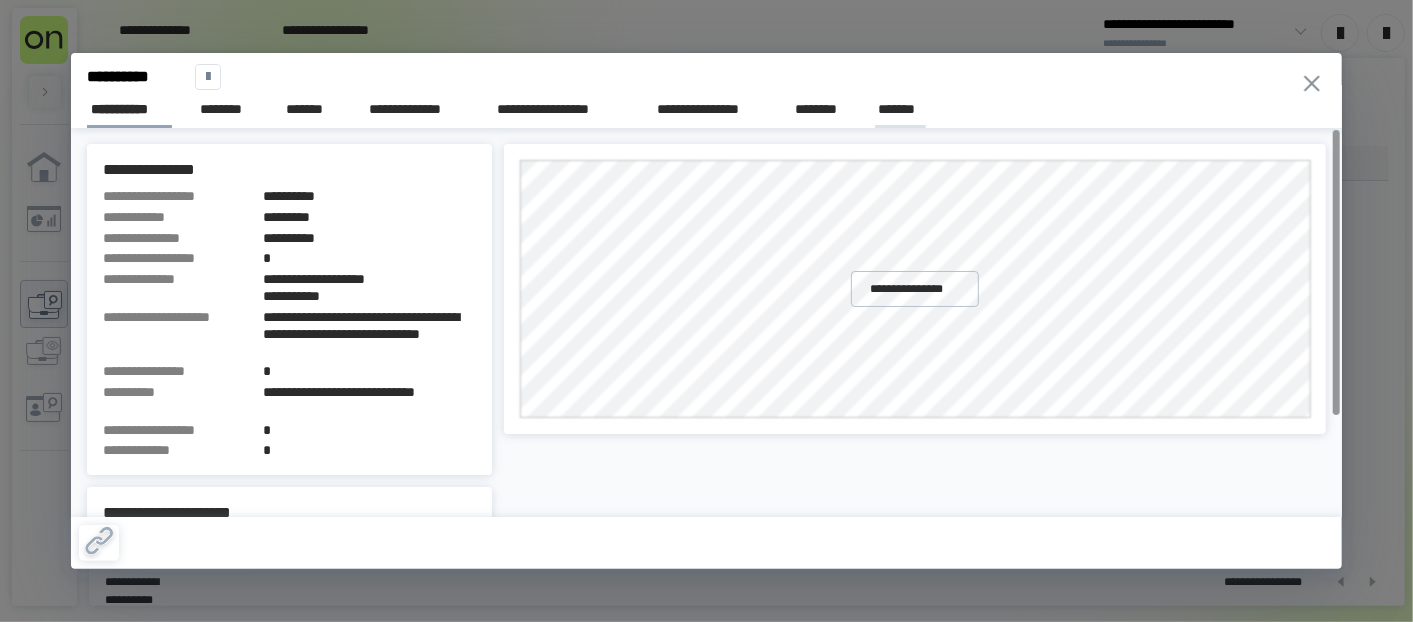click on "*******" at bounding box center [900, 109] 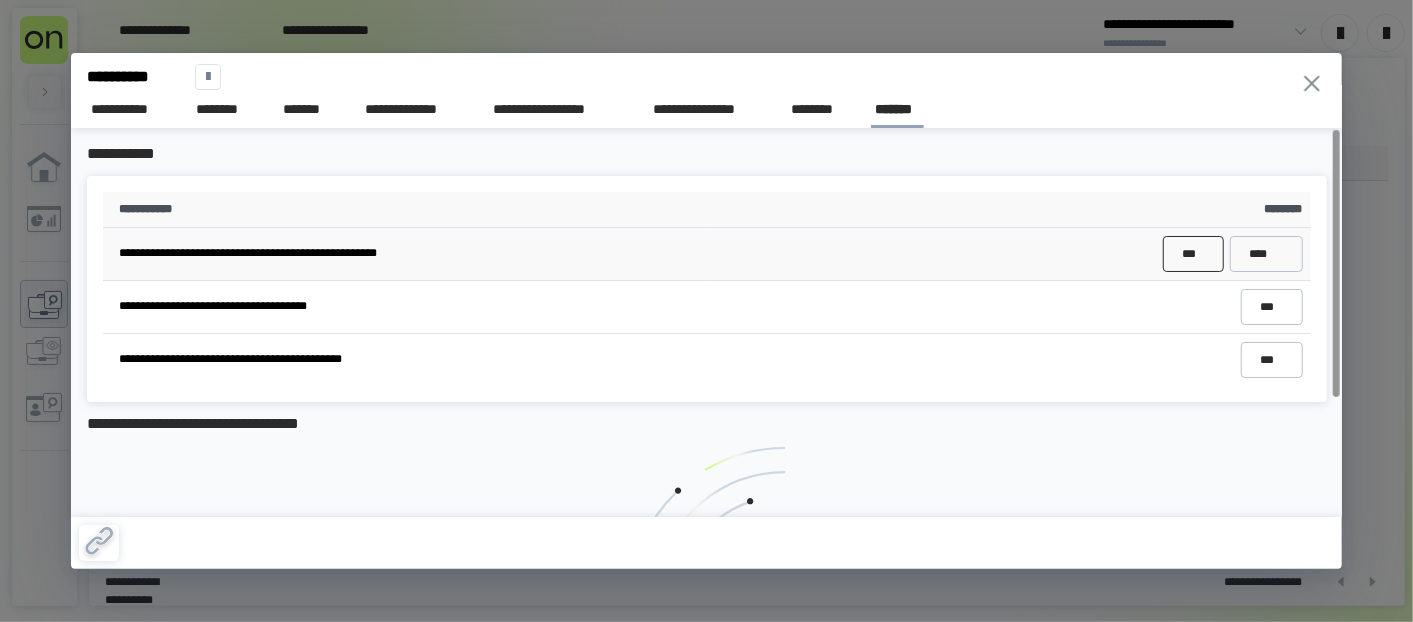 click on "***" at bounding box center (1193, 253) 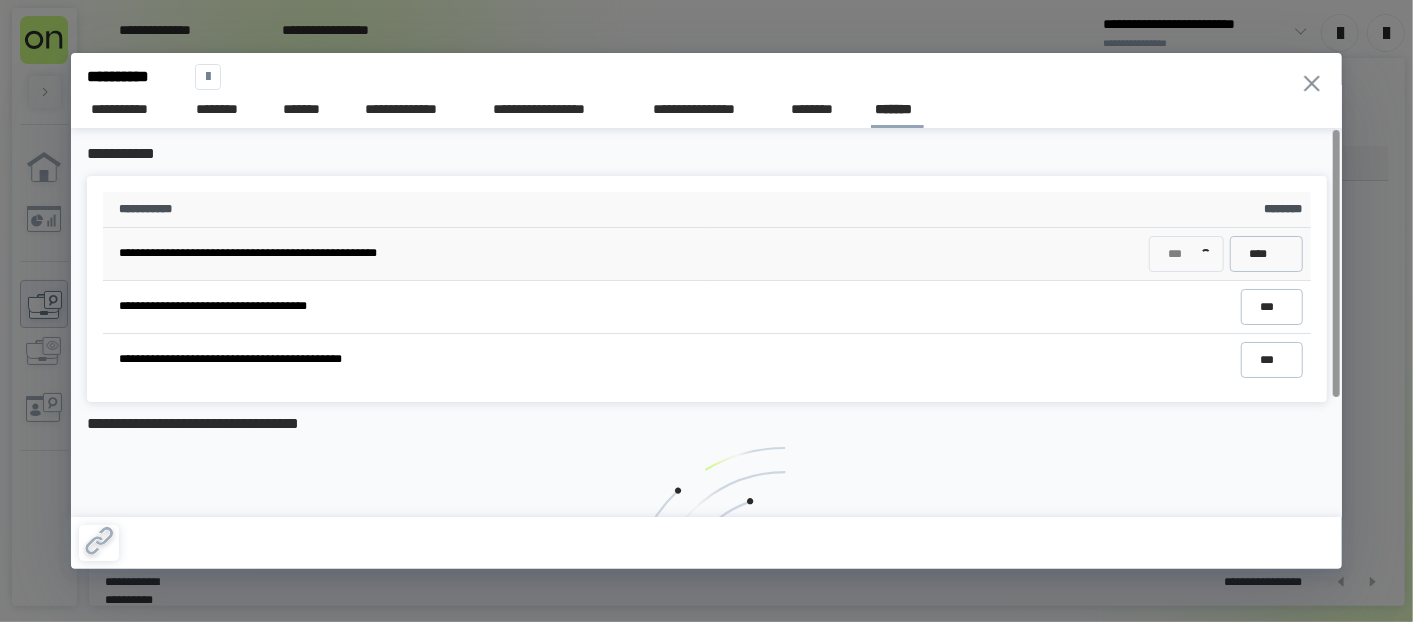 click on "**********" at bounding box center [410, 253] 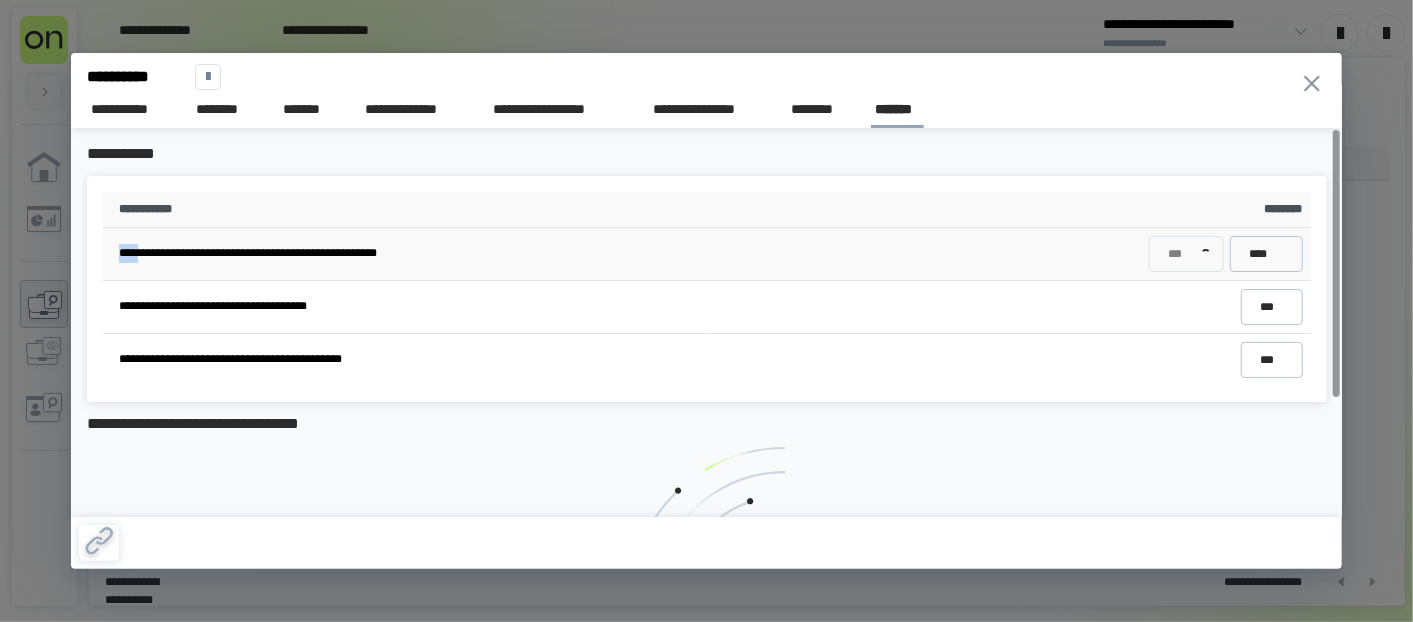 click on "**********" at bounding box center [410, 253] 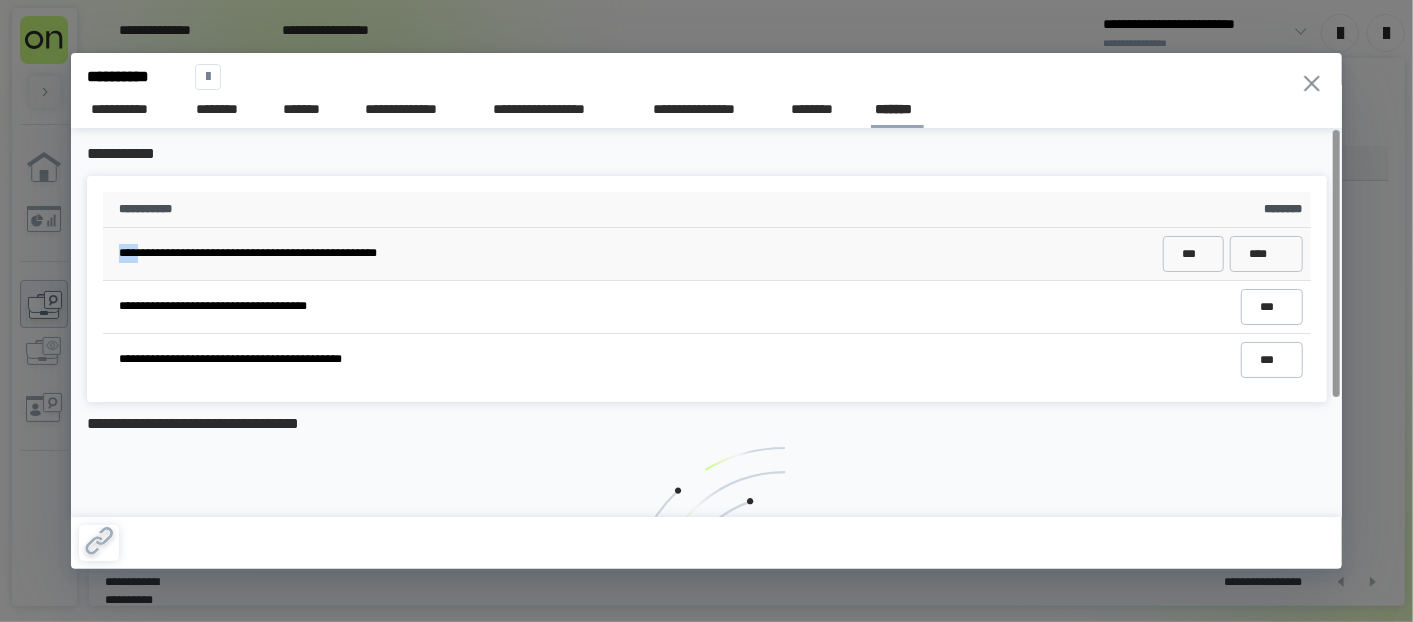 copy on "****" 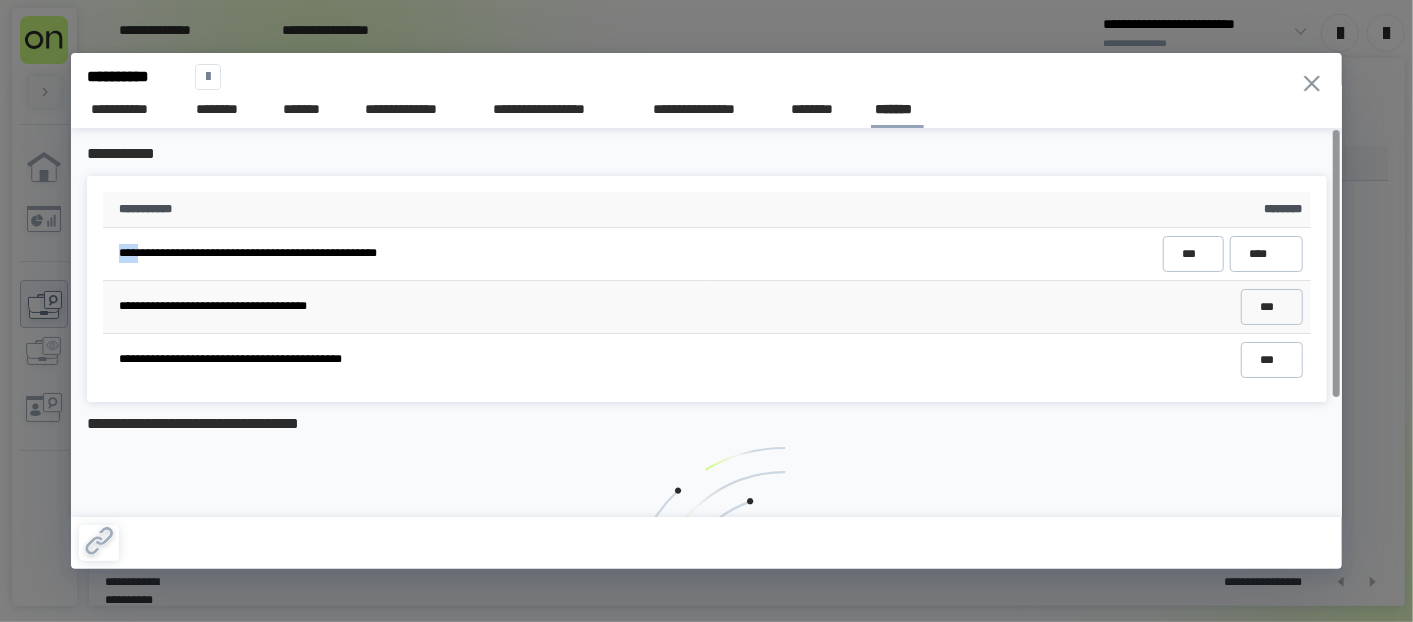 click on "**********" at bounding box center [410, 306] 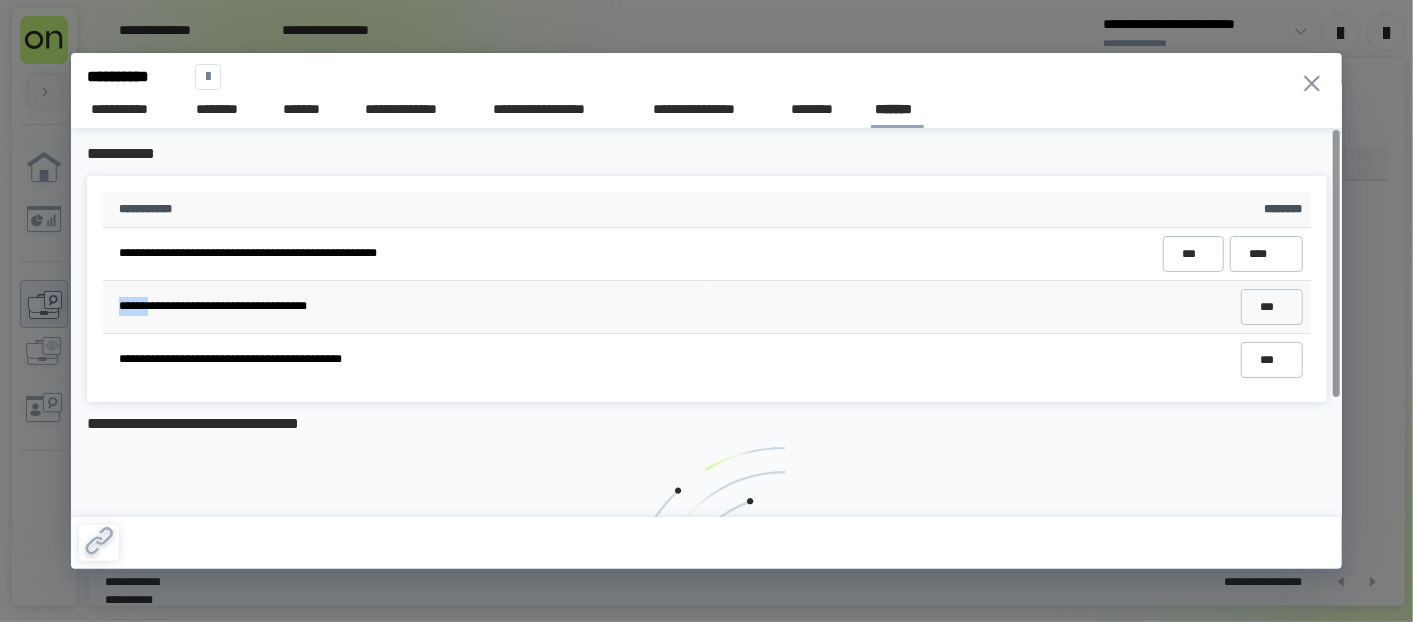 click on "**********" at bounding box center (410, 306) 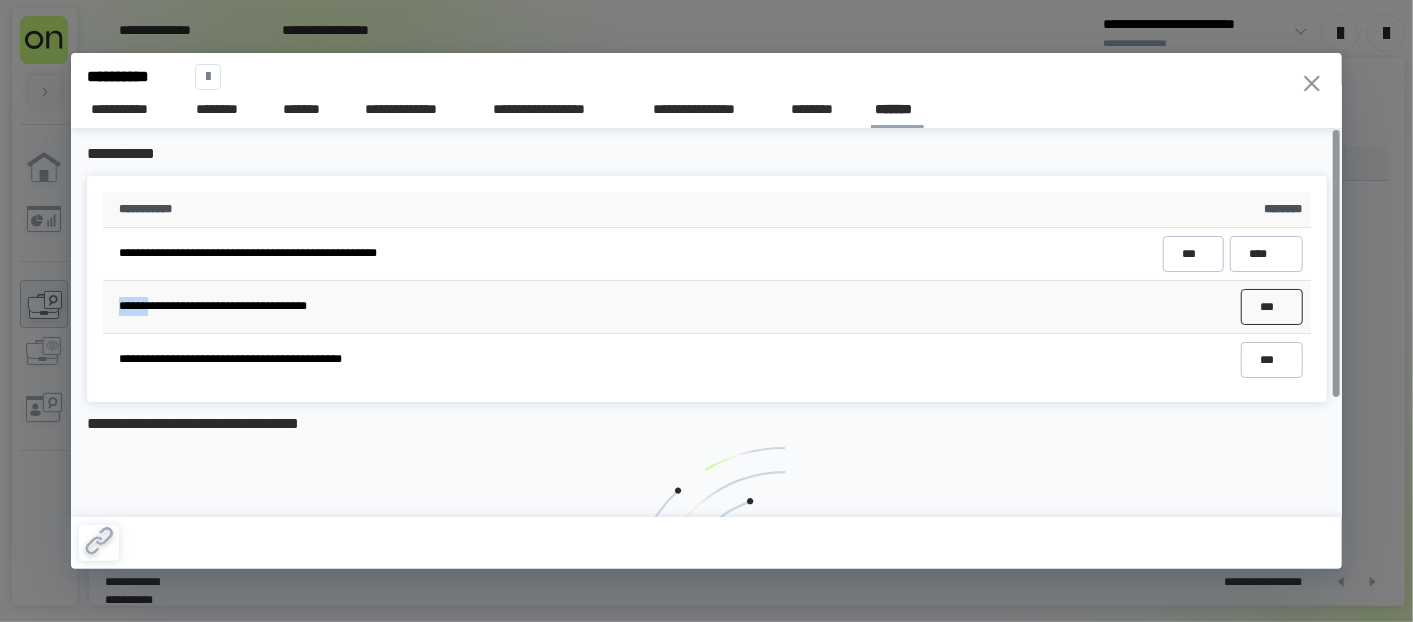 click on "***" at bounding box center (1271, 306) 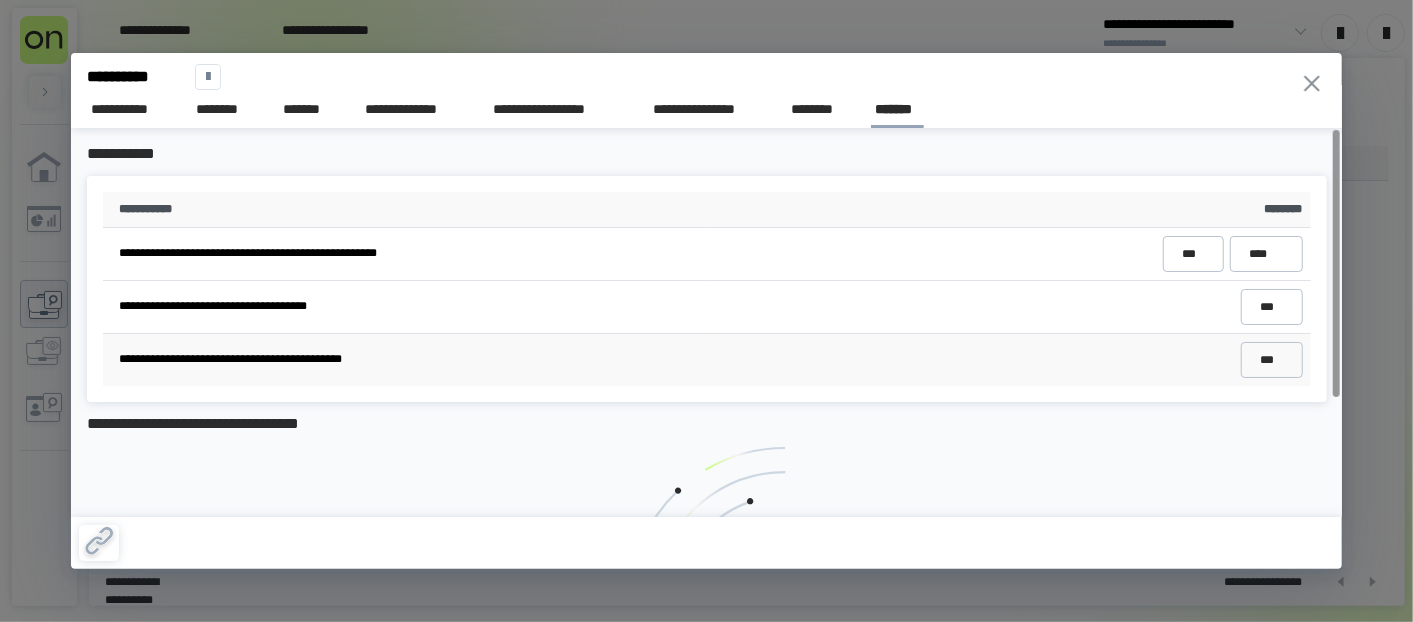 click on "**********" at bounding box center (410, 359) 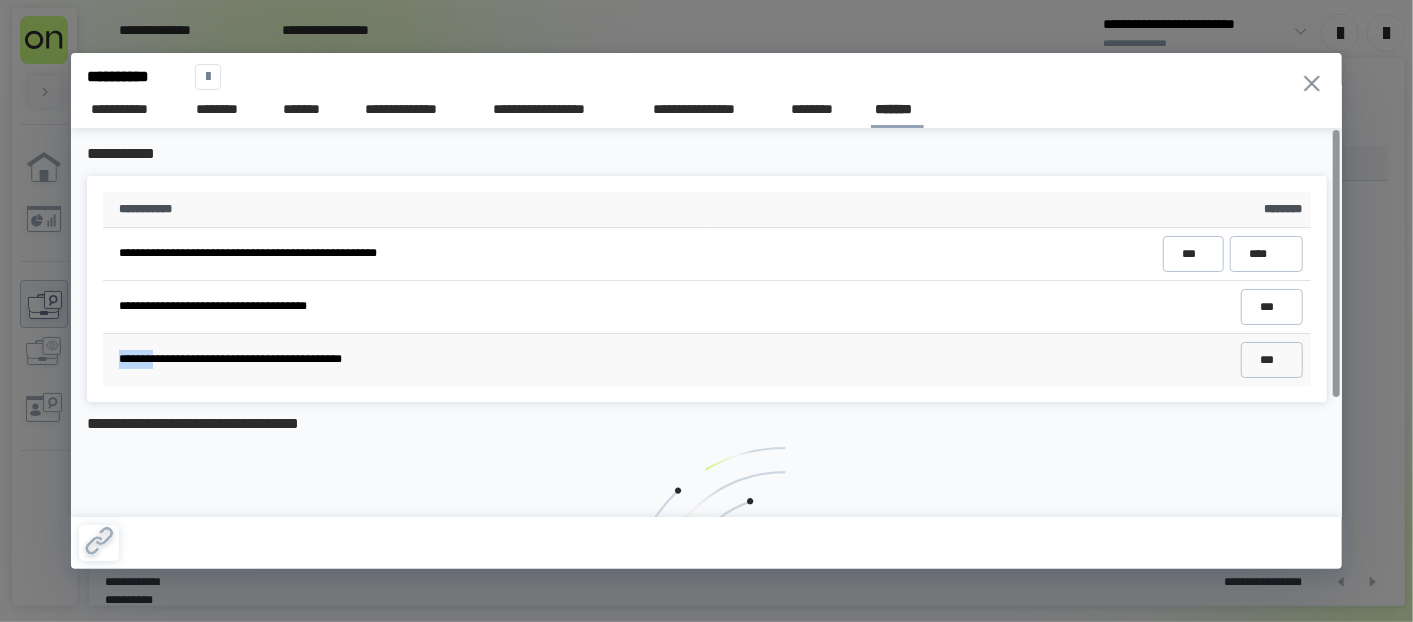 click on "**********" at bounding box center [410, 359] 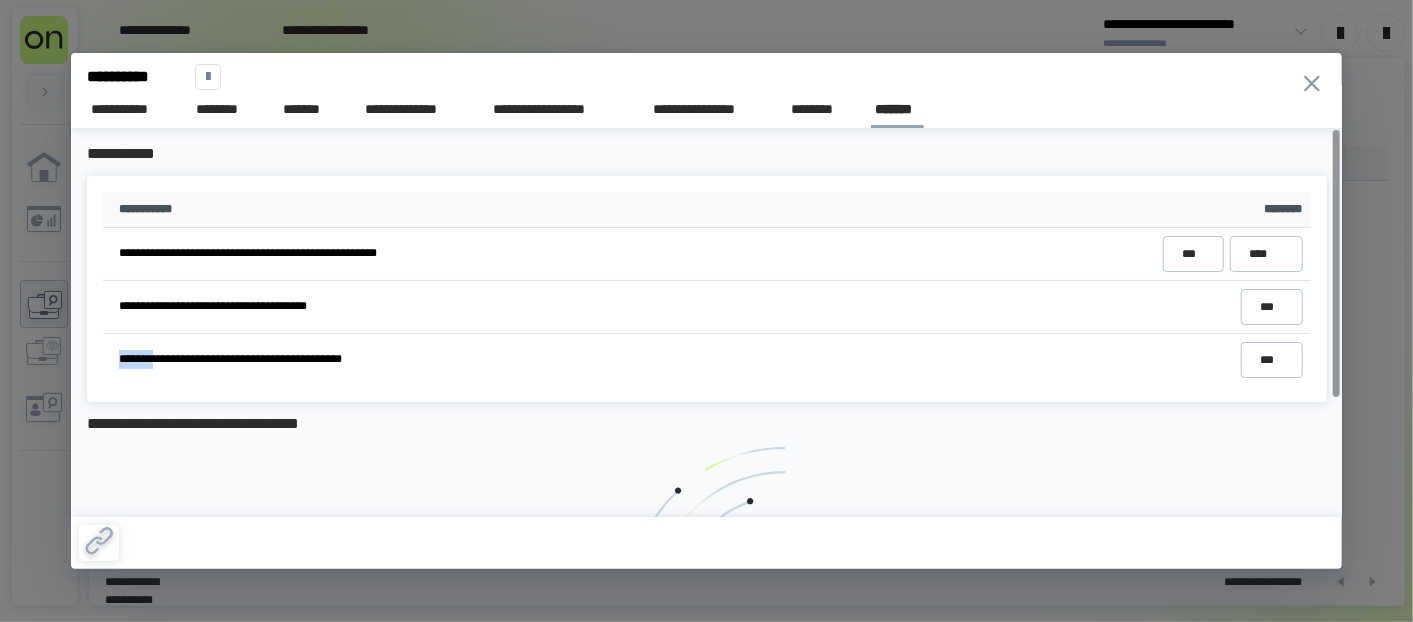 copy on "*******" 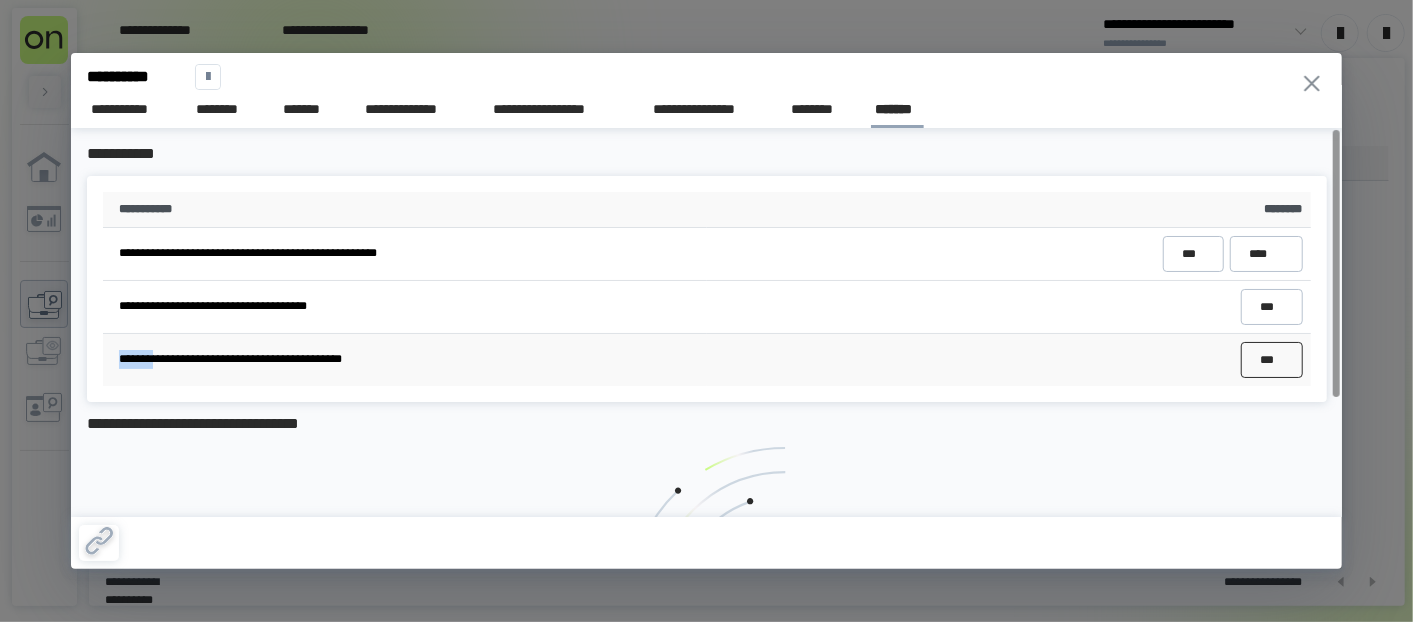 click on "***" at bounding box center [1271, 360] 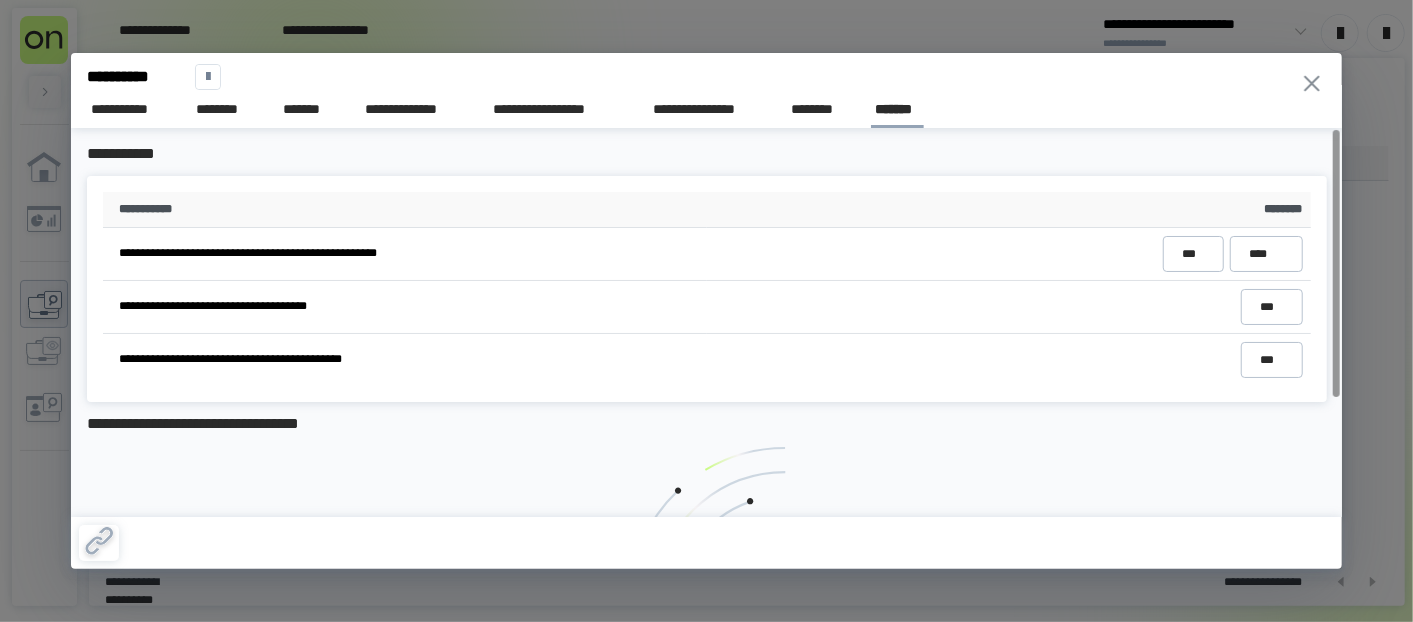 click on "**********" at bounding box center (706, 311) 